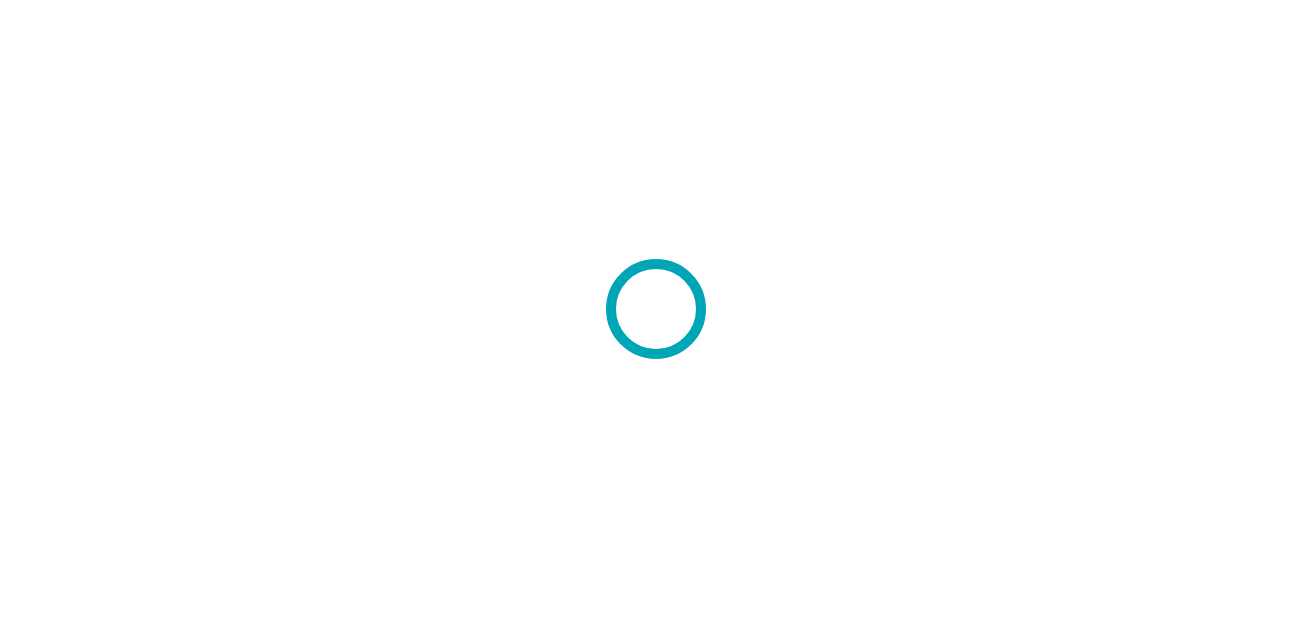 scroll, scrollTop: 0, scrollLeft: 0, axis: both 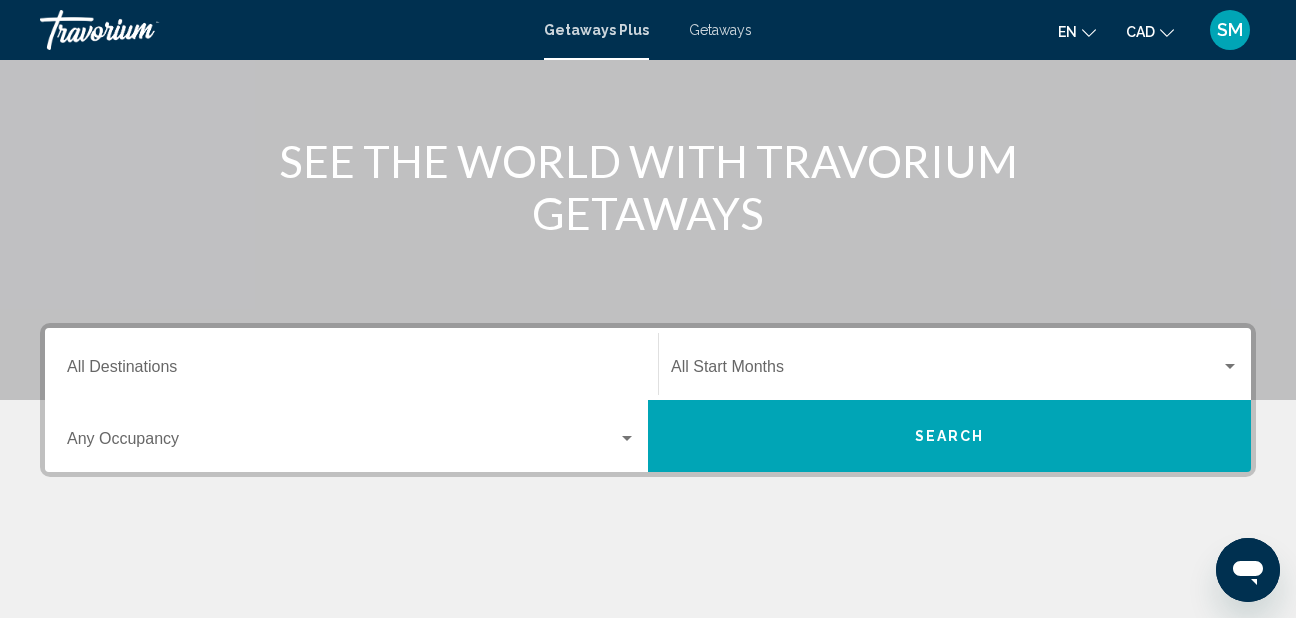 click on "Destination All Destinations" at bounding box center [351, 371] 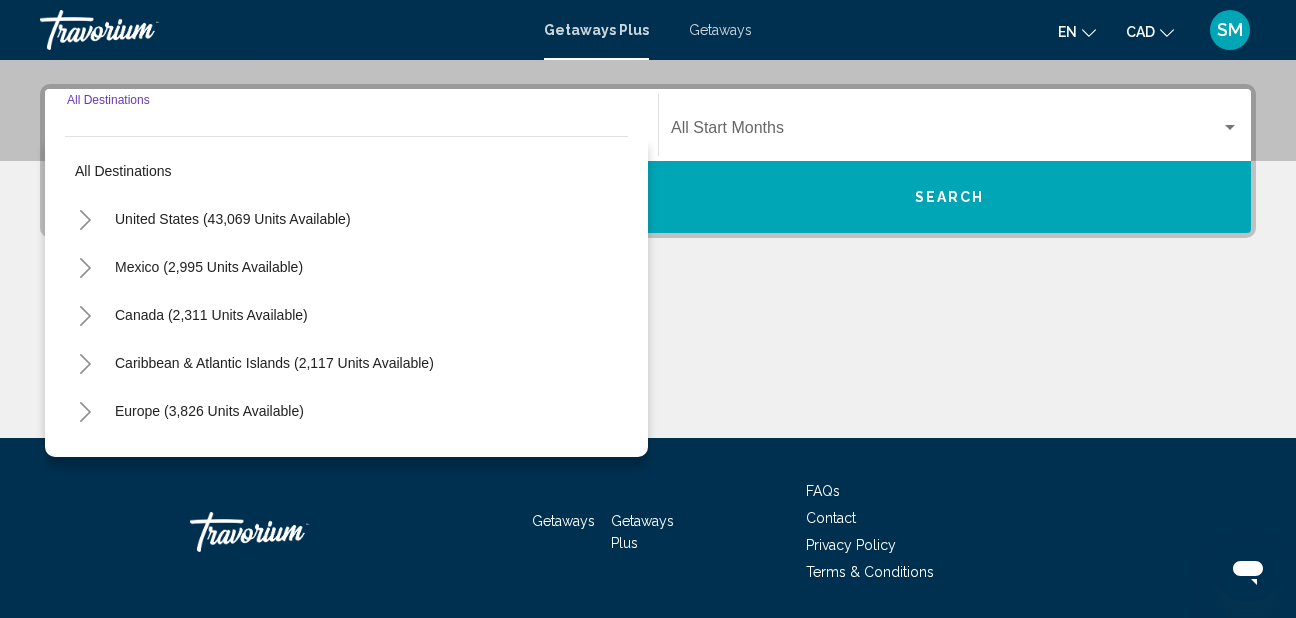 scroll, scrollTop: 458, scrollLeft: 0, axis: vertical 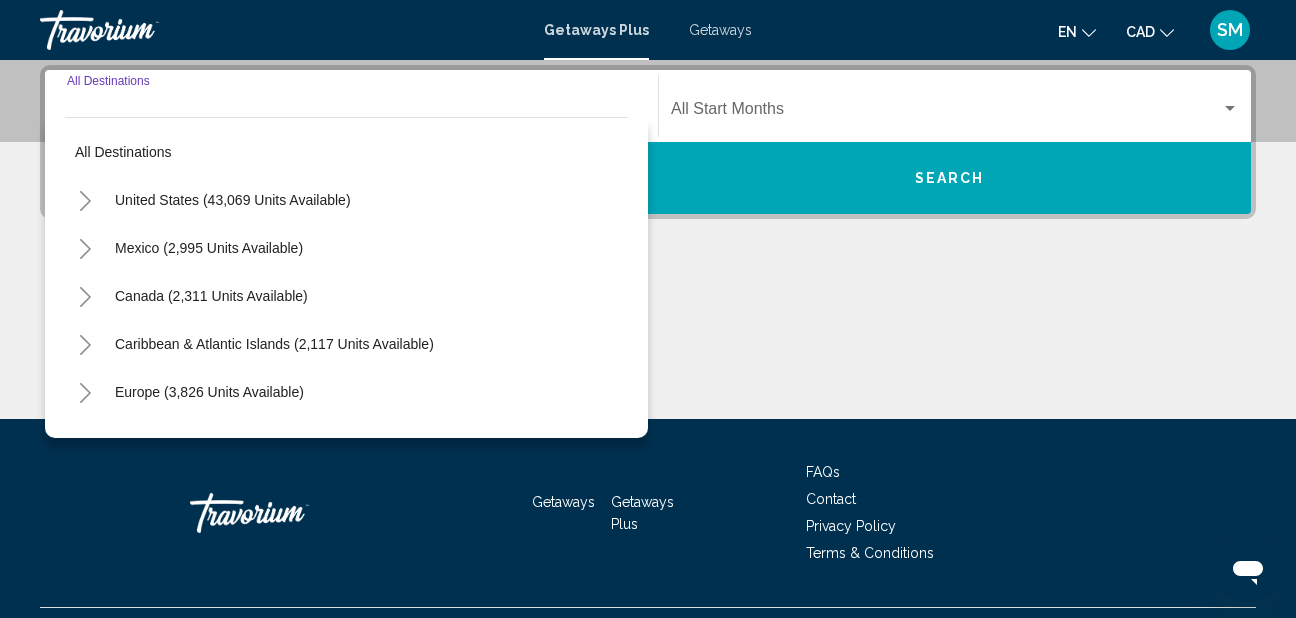 click at bounding box center (85, 201) 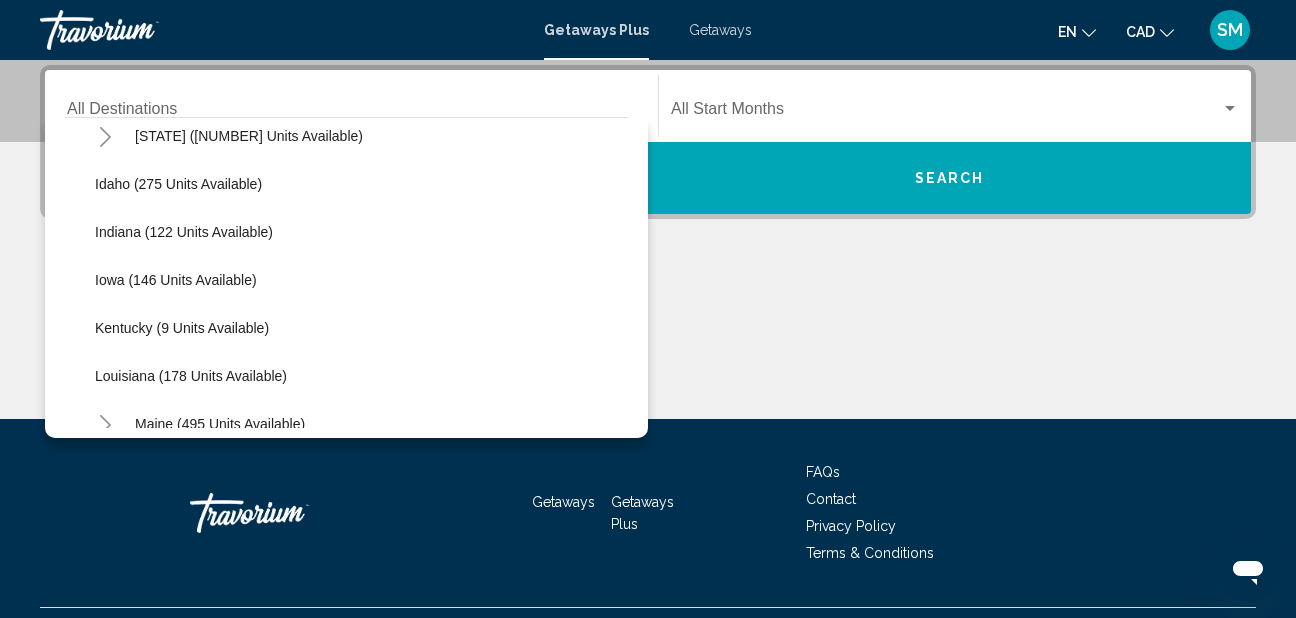 scroll, scrollTop: 500, scrollLeft: 0, axis: vertical 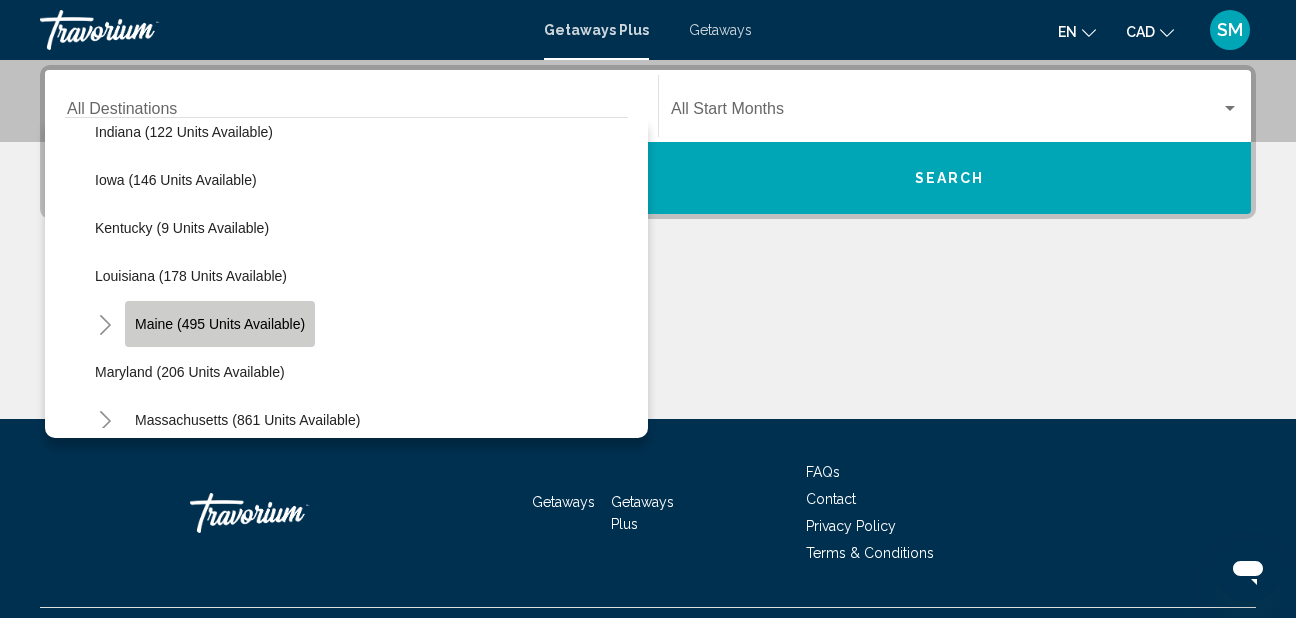 click on "Maine (495 units available)" at bounding box center [220, 324] 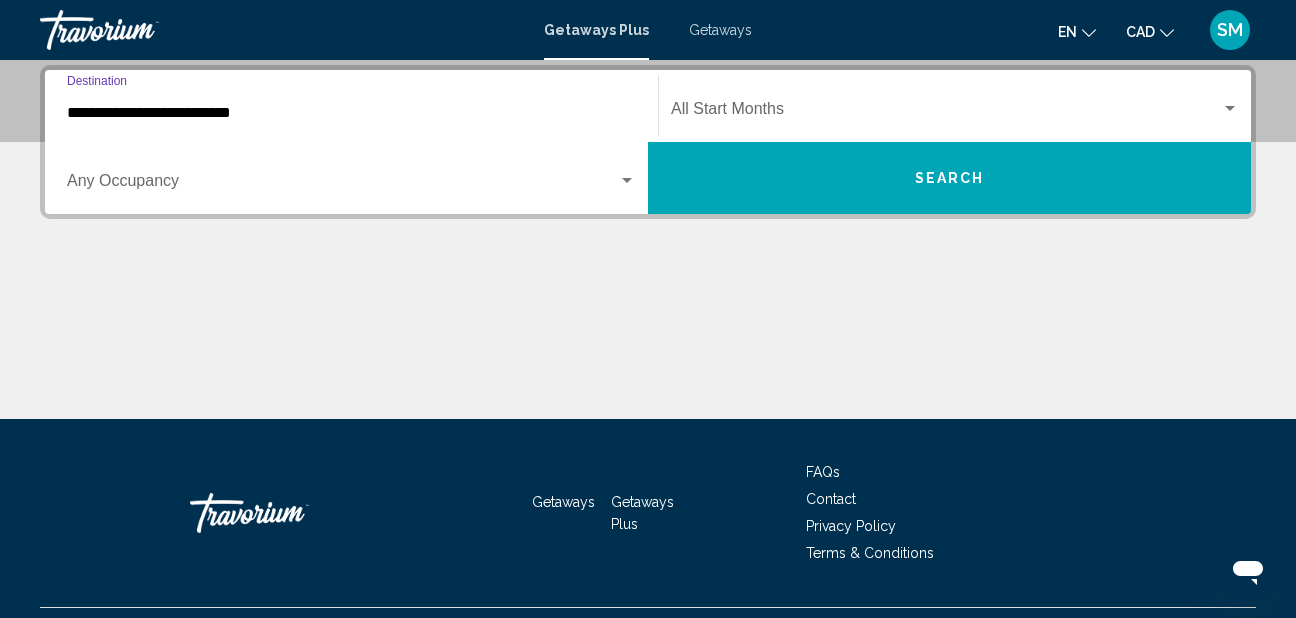 click at bounding box center (627, 181) 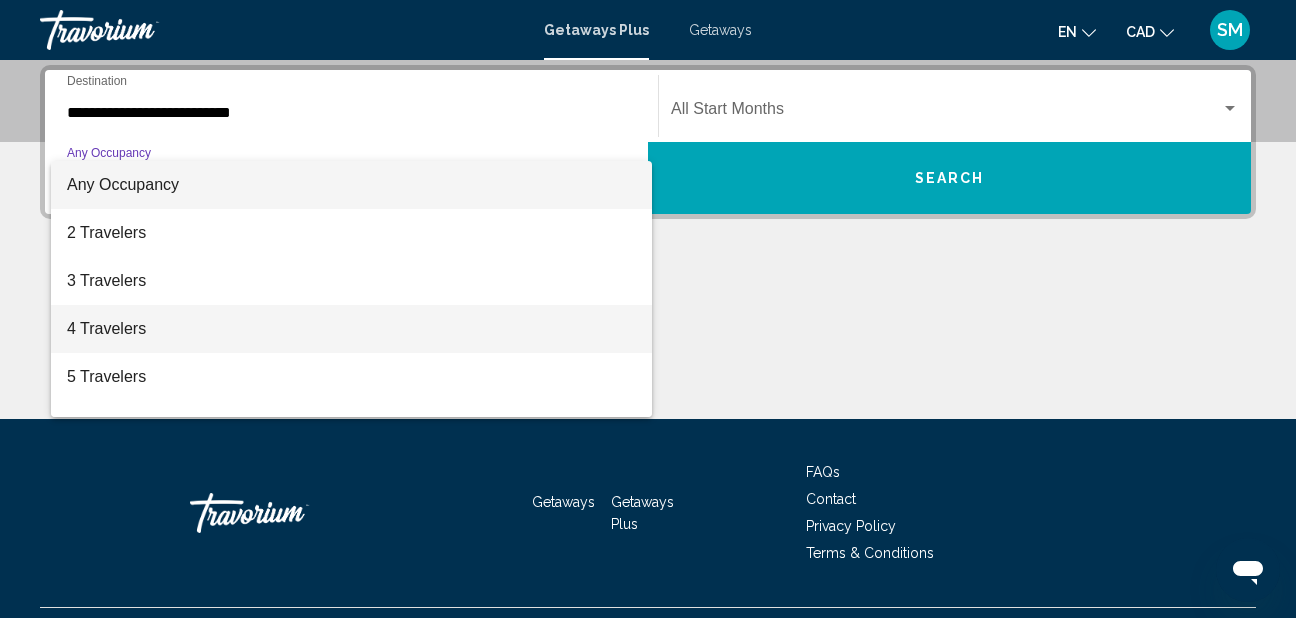 click on "4 Travelers" at bounding box center [351, 329] 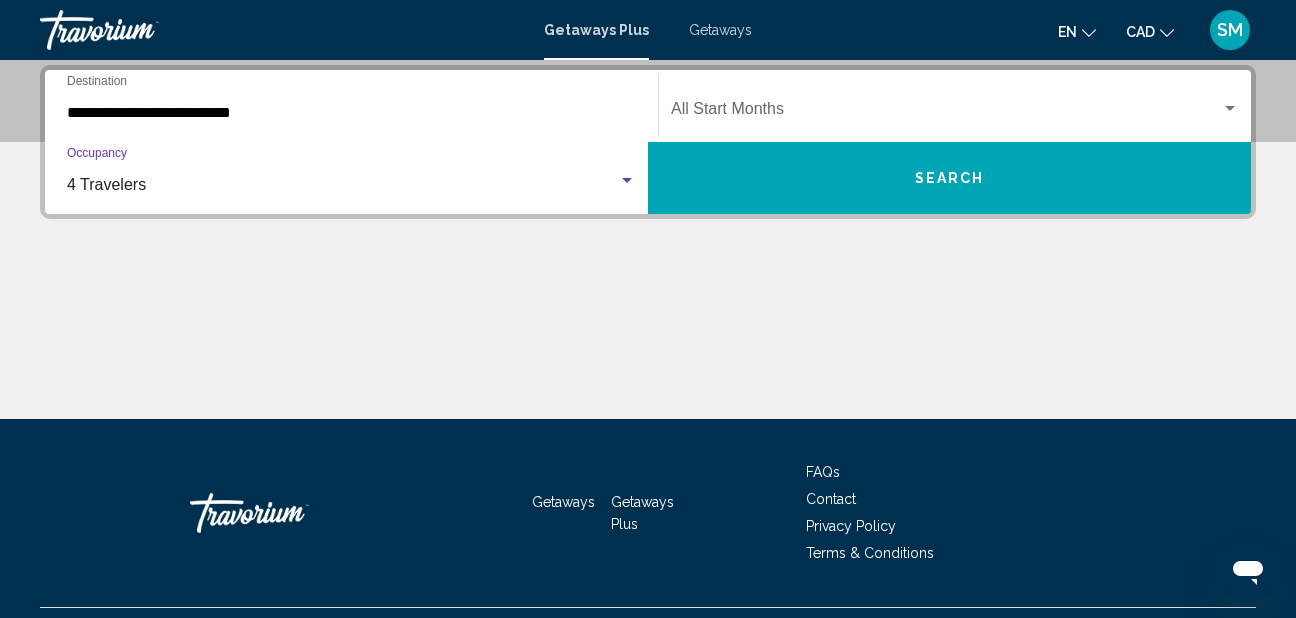 click at bounding box center (1230, 108) 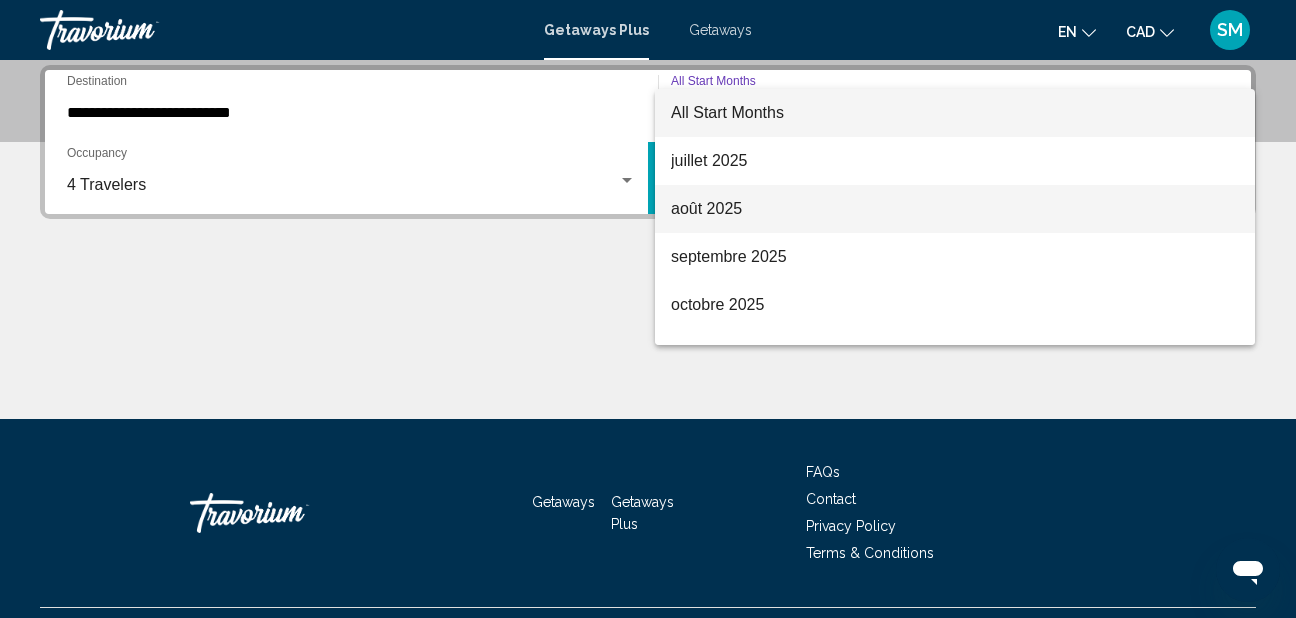 click on "août 2025" at bounding box center (955, 209) 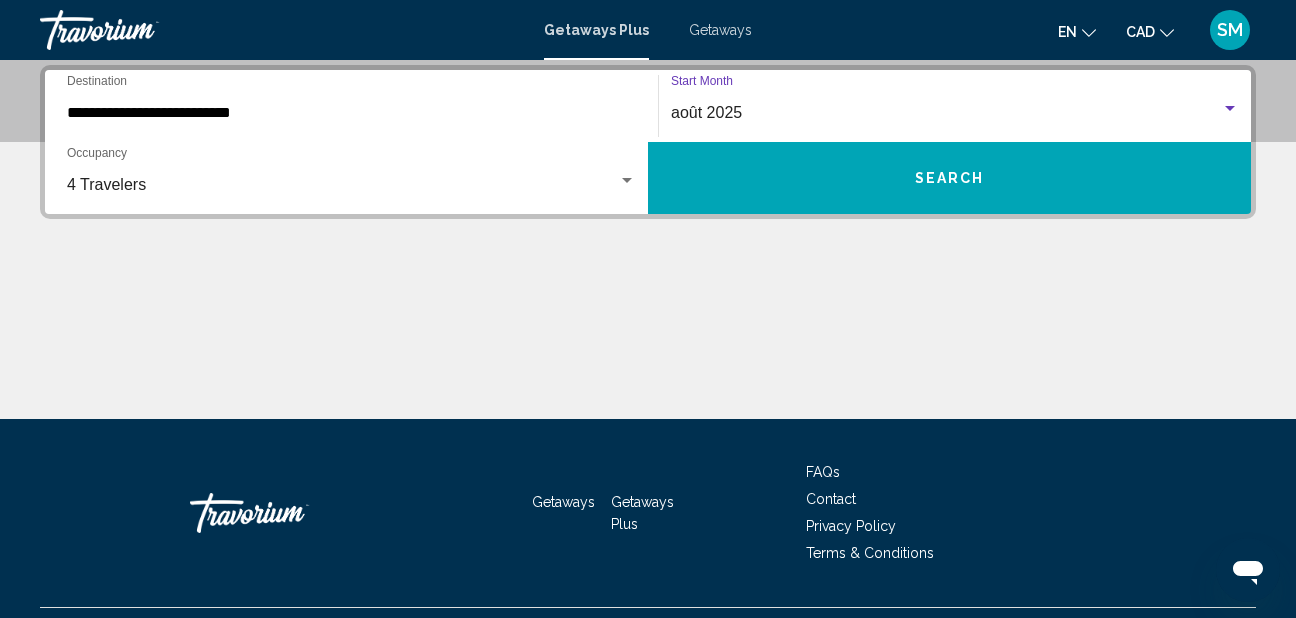 click on "Search" at bounding box center [949, 178] 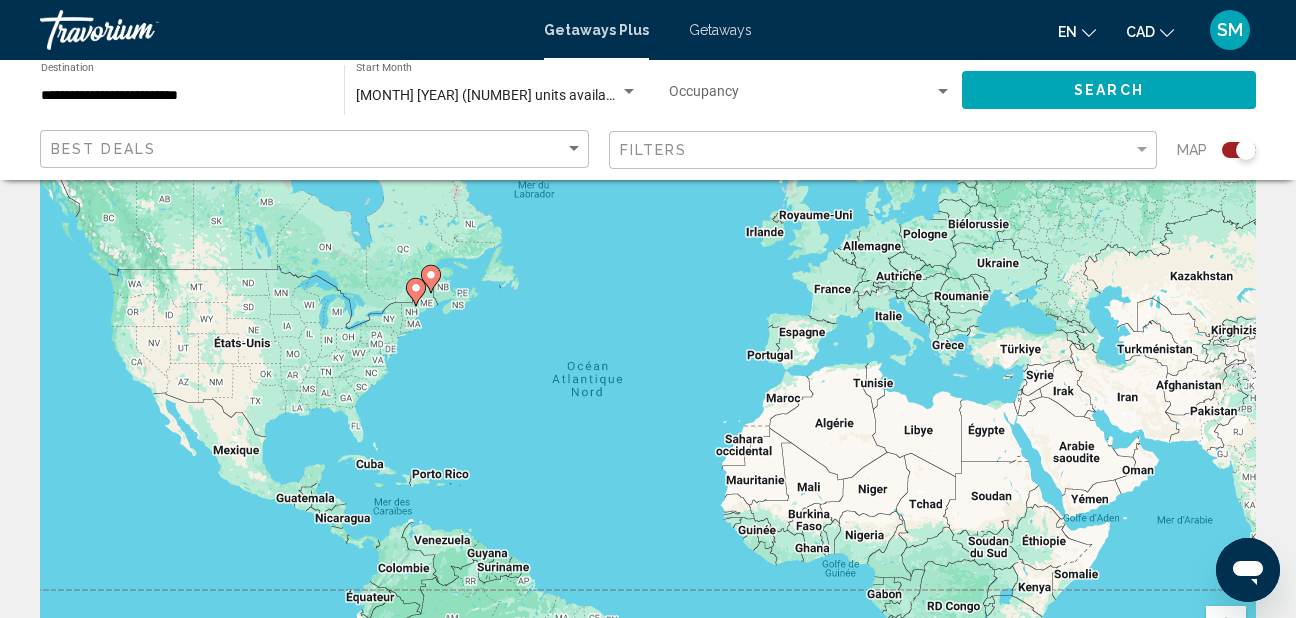 scroll, scrollTop: 0, scrollLeft: 0, axis: both 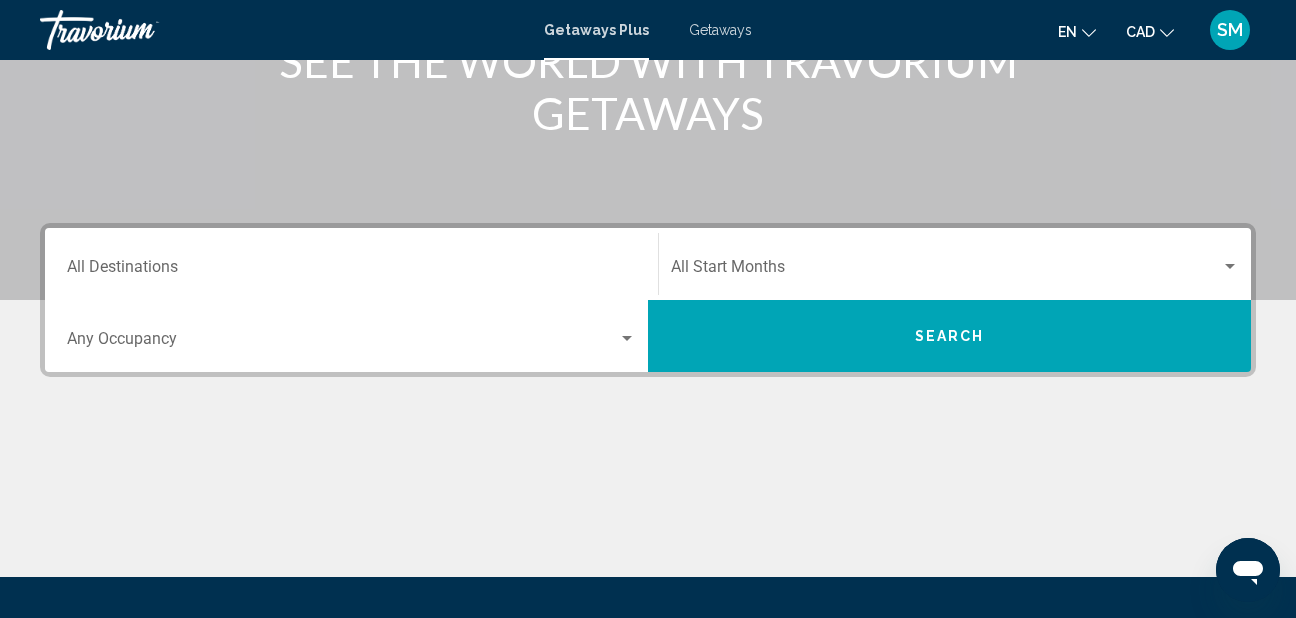 click on "Destination All Destinations" at bounding box center (351, 271) 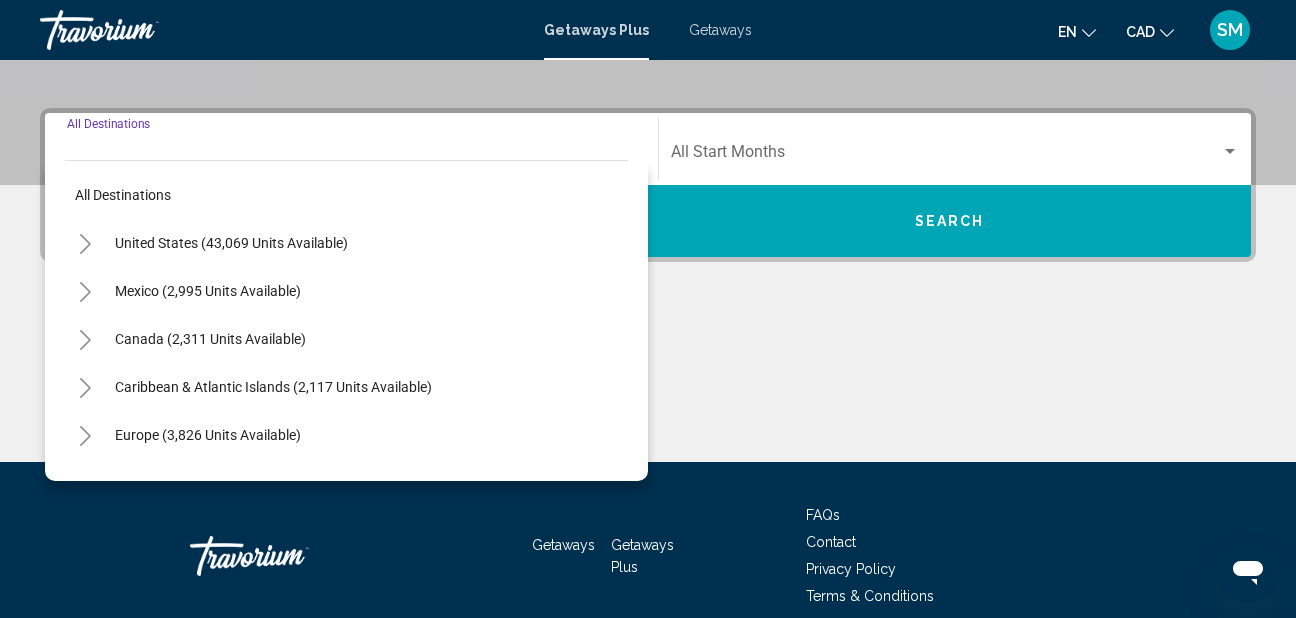 scroll, scrollTop: 458, scrollLeft: 0, axis: vertical 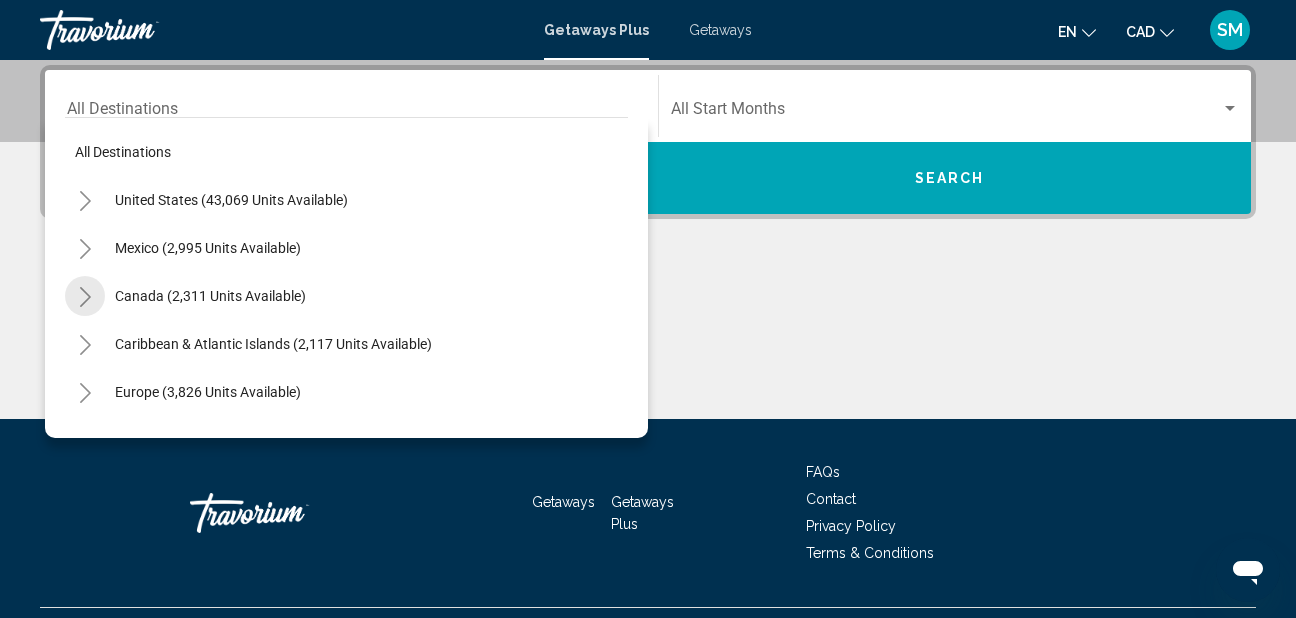click at bounding box center (85, 297) 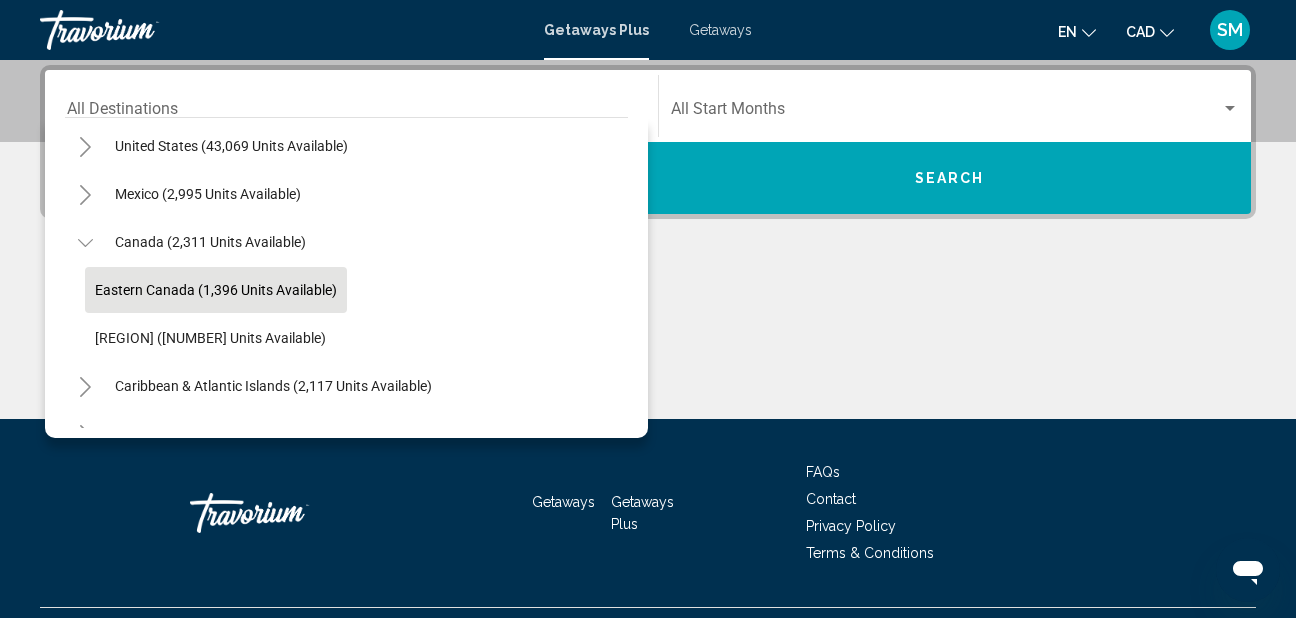 scroll, scrollTop: 100, scrollLeft: 0, axis: vertical 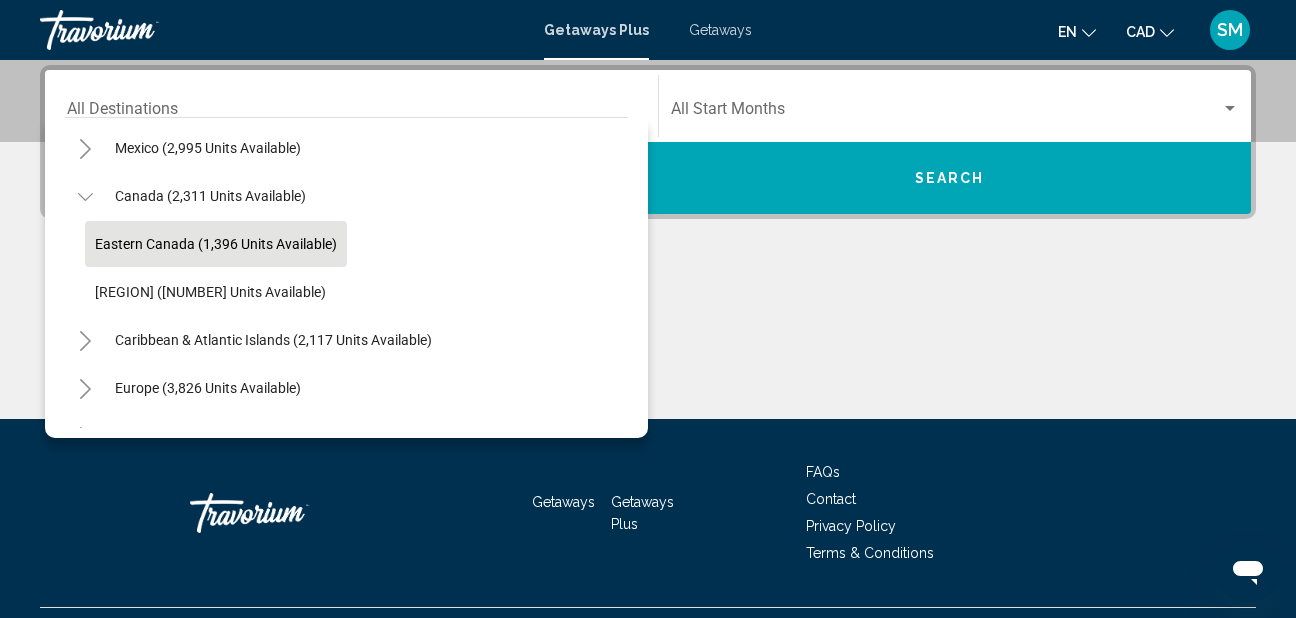 click on "Eastern Canada (1,396 units available)" at bounding box center [216, 244] 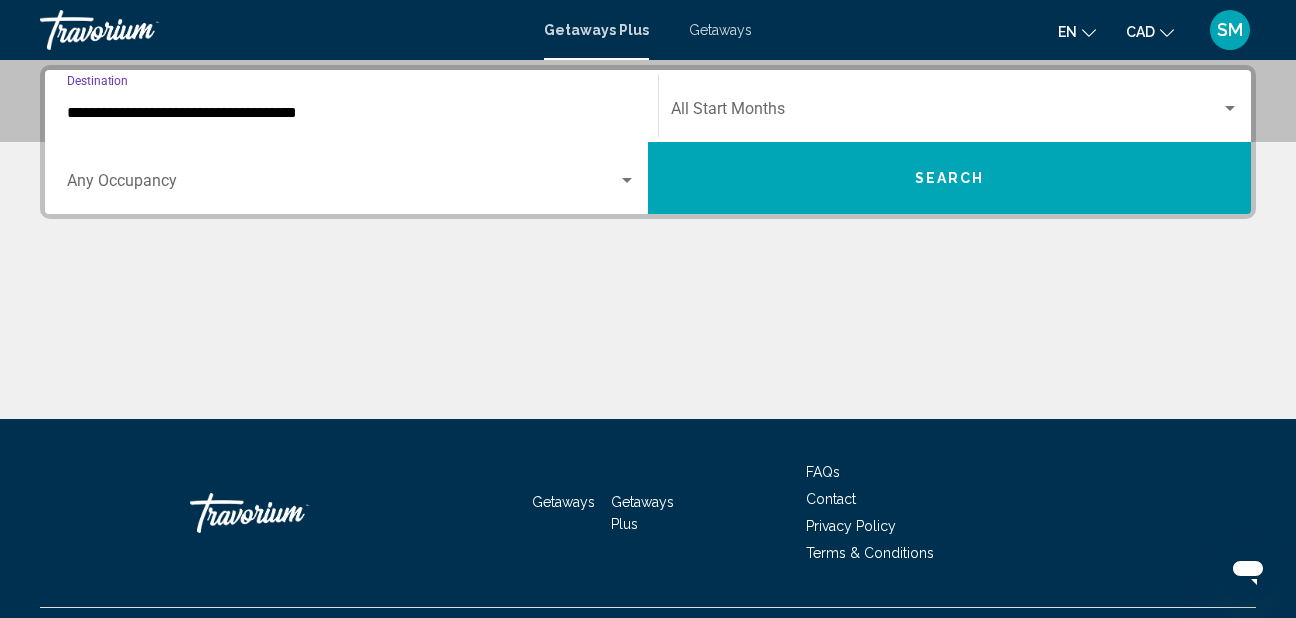 click at bounding box center (627, 181) 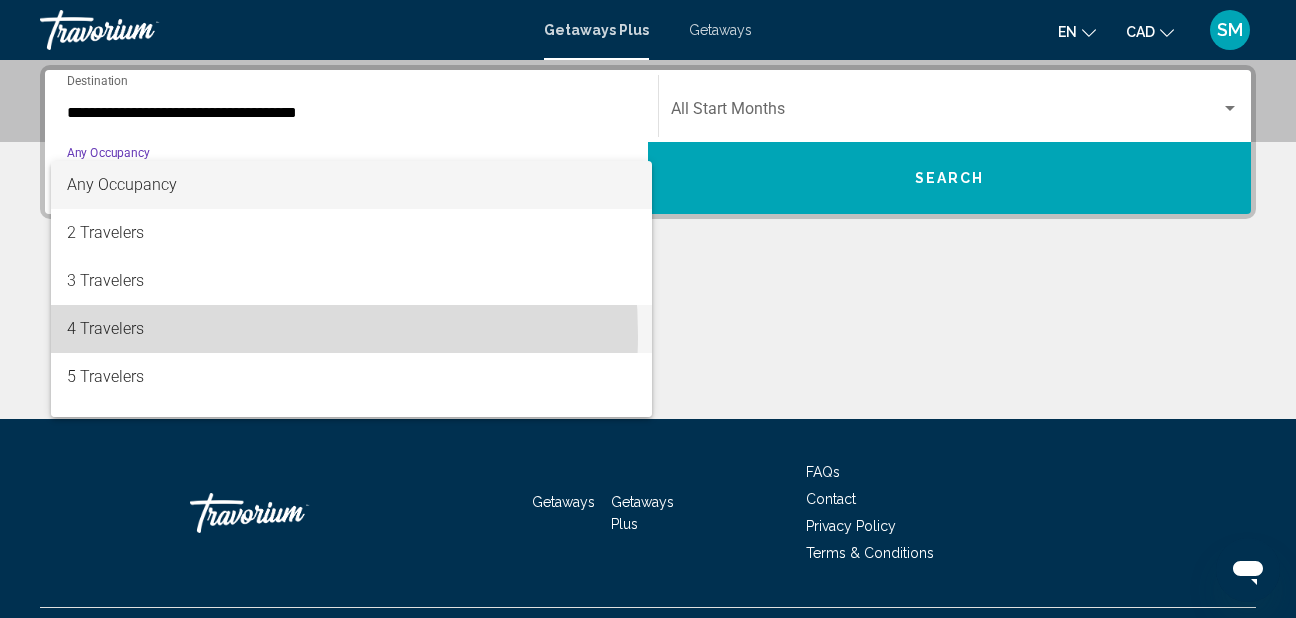 click on "4 Travelers" at bounding box center [351, 329] 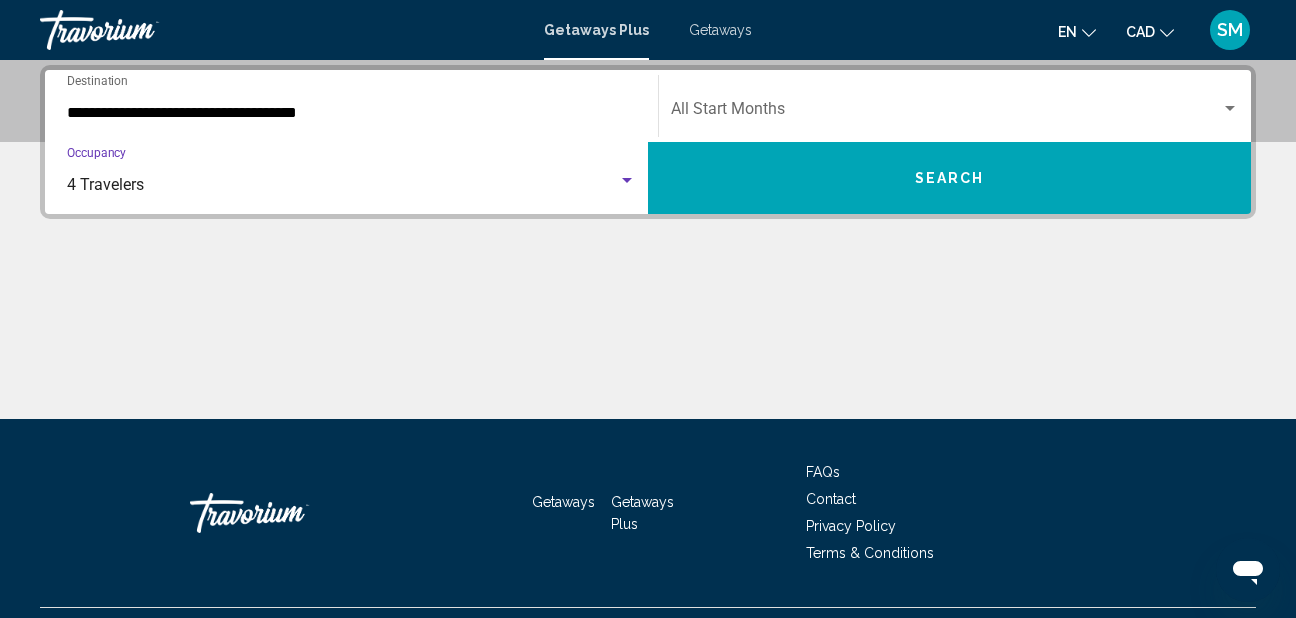 click at bounding box center [1230, 109] 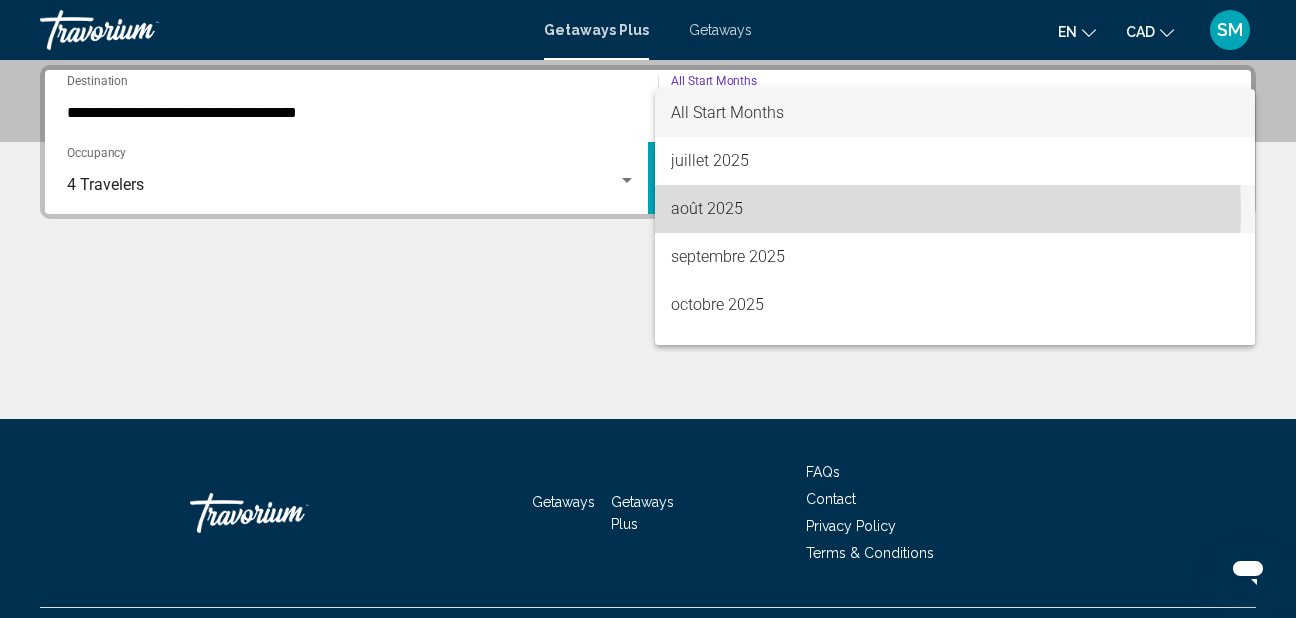 click on "août 2025" at bounding box center (955, 209) 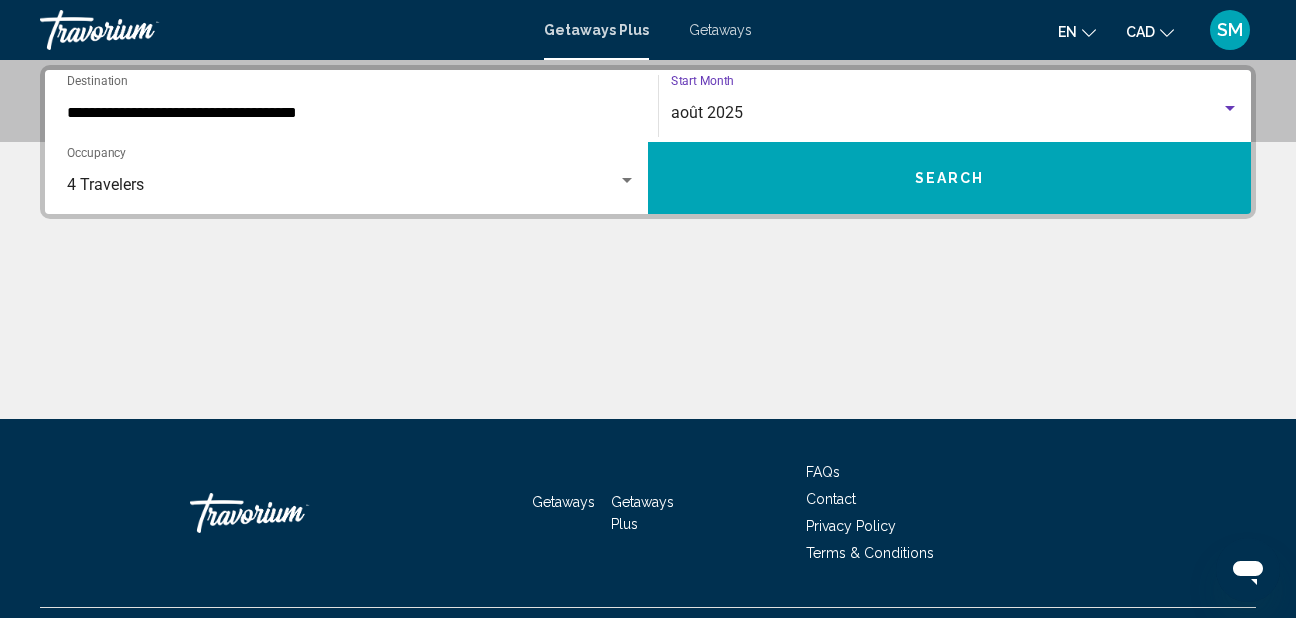 click on "Search" at bounding box center (949, 178) 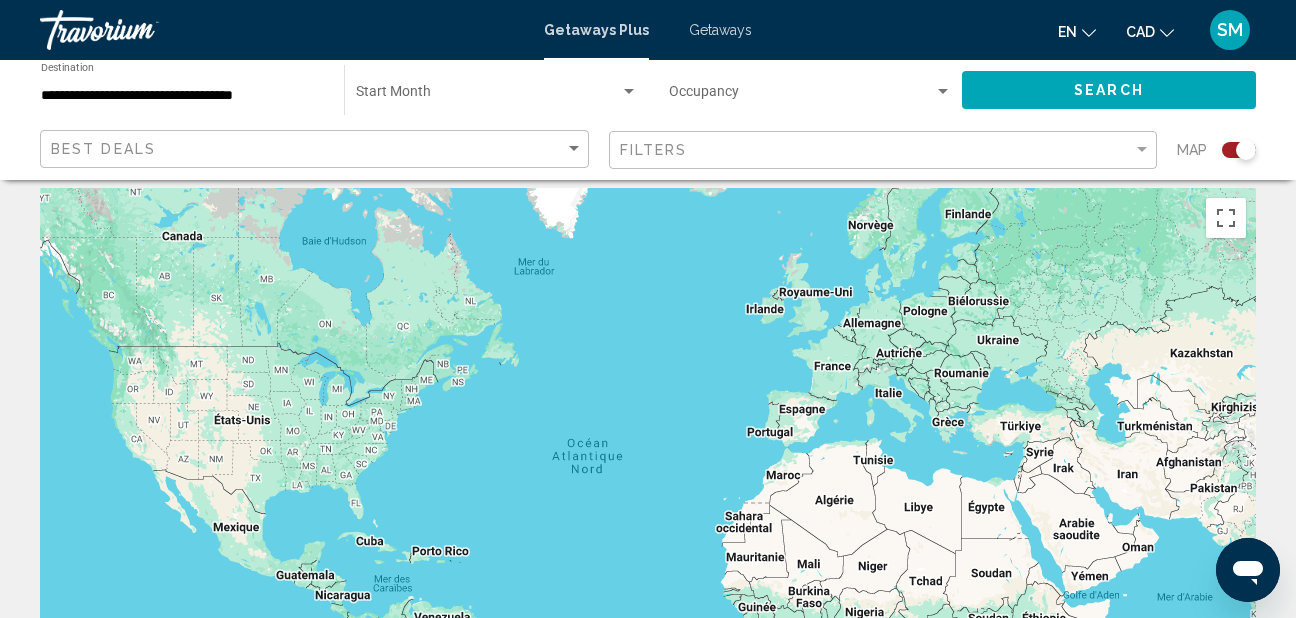 scroll, scrollTop: 0, scrollLeft: 0, axis: both 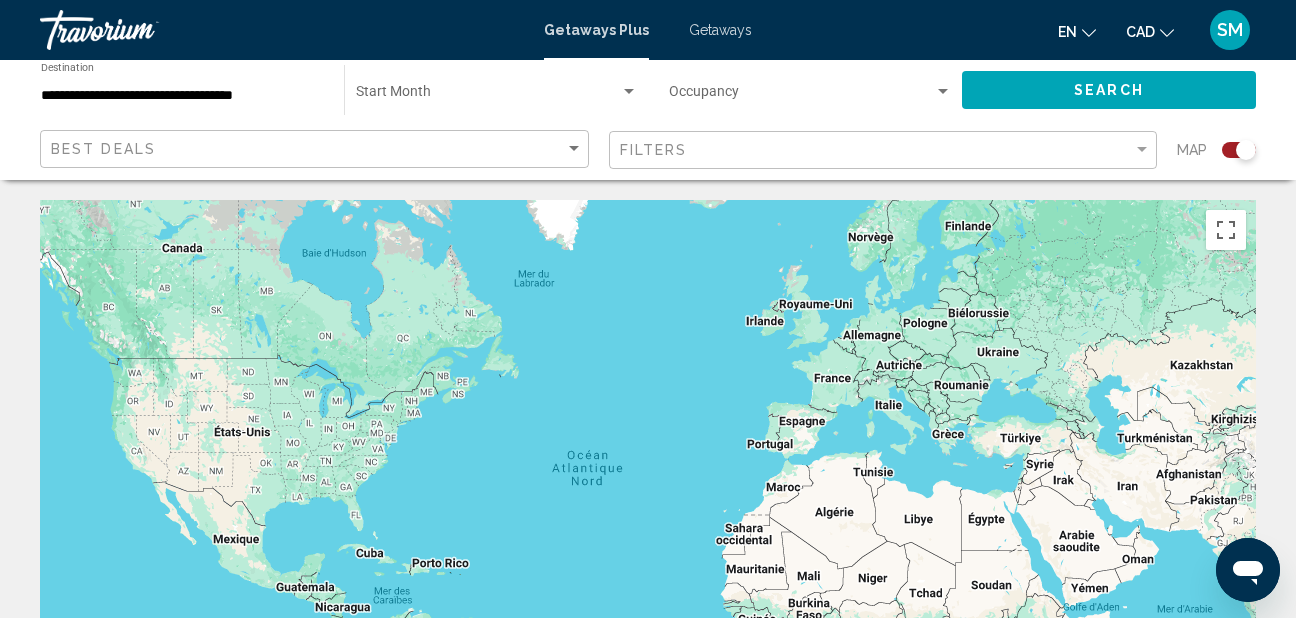 click on "Getaways" at bounding box center [720, 30] 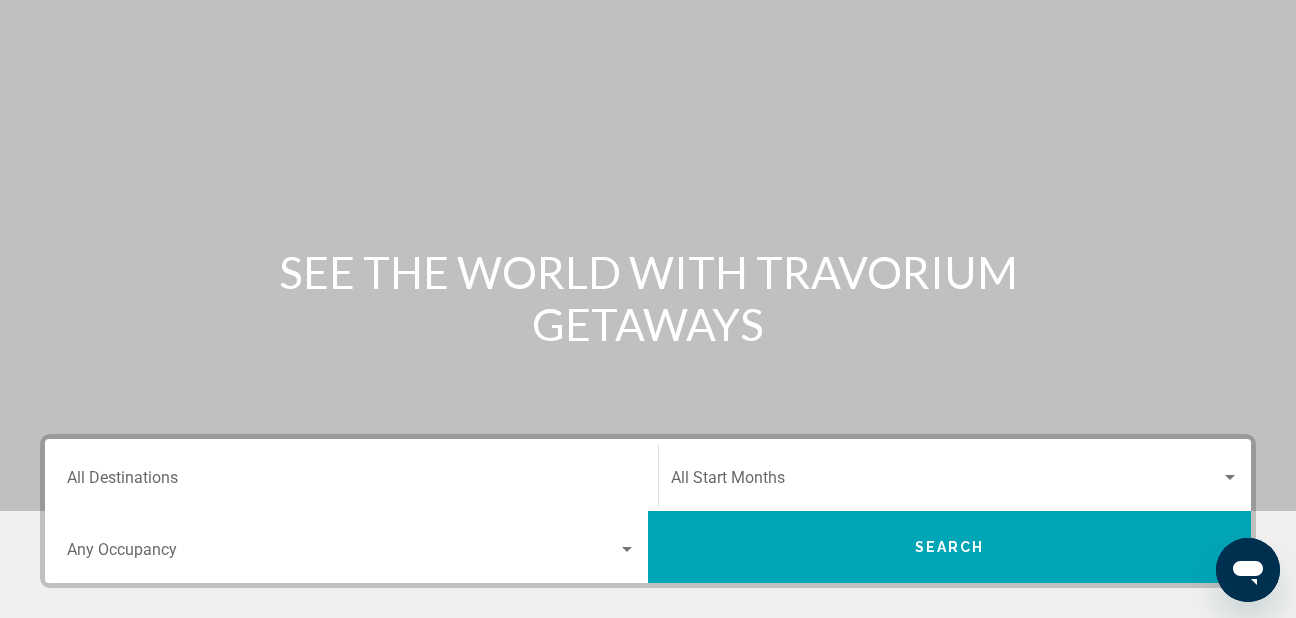 scroll, scrollTop: 200, scrollLeft: 0, axis: vertical 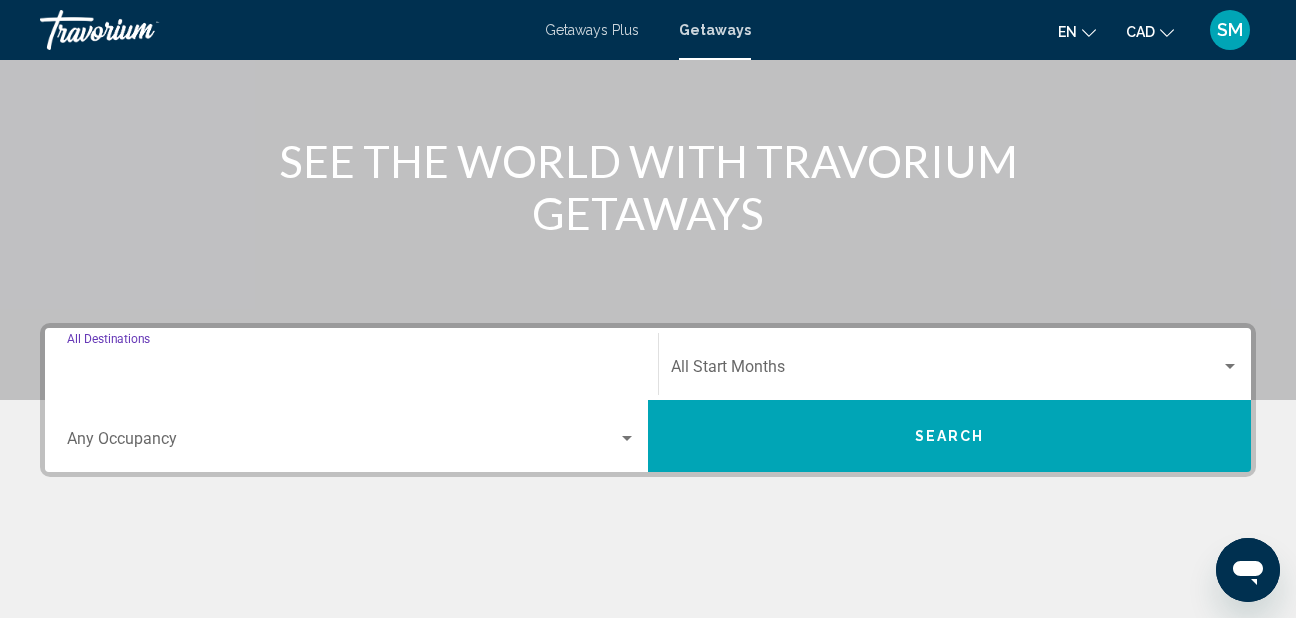 click on "Destination All Destinations" at bounding box center [351, 371] 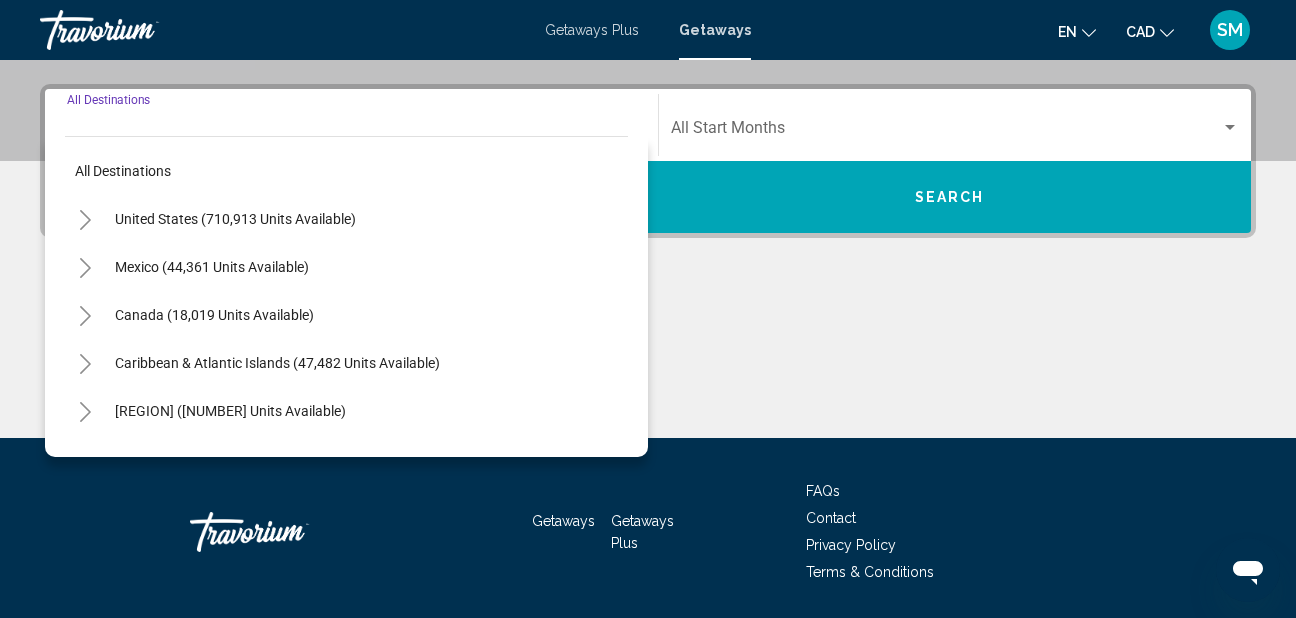 scroll, scrollTop: 458, scrollLeft: 0, axis: vertical 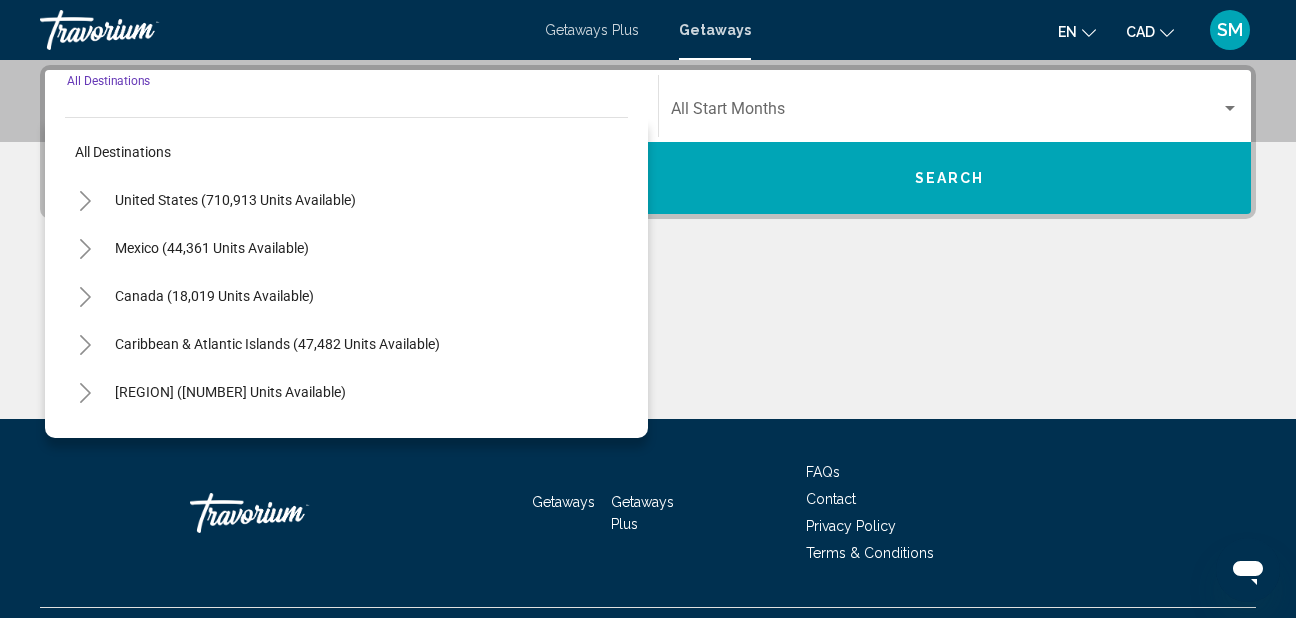 click at bounding box center [85, 297] 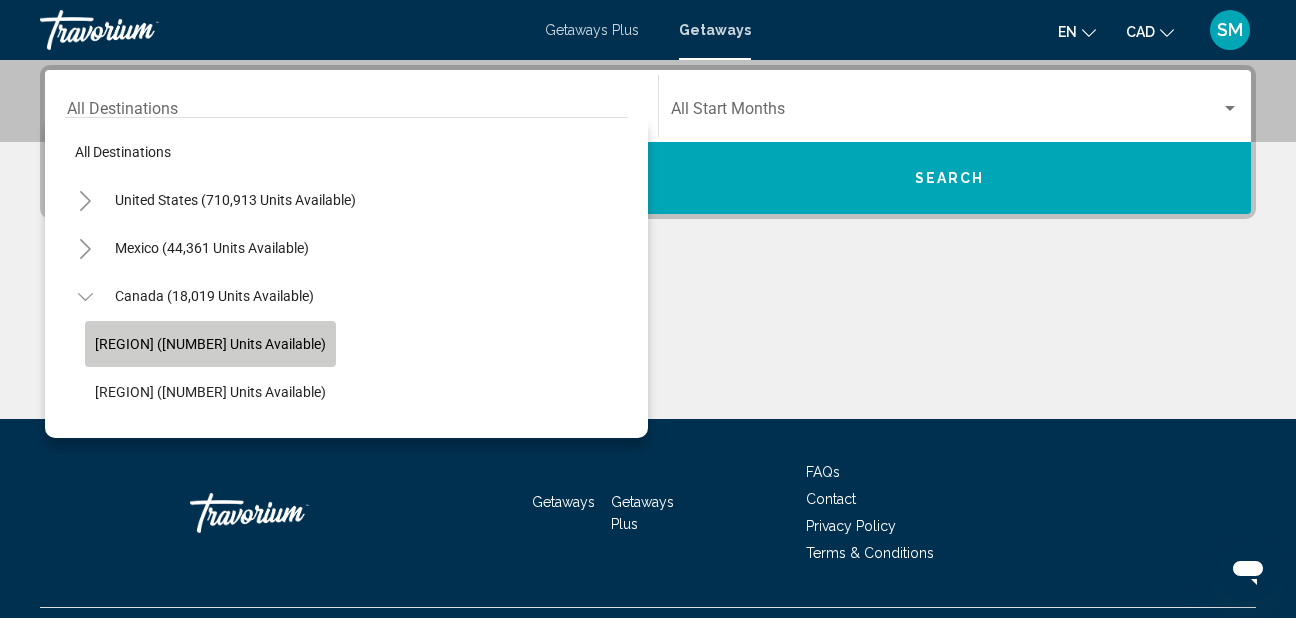 click on "[REGION] ([NUMBER] units available)" at bounding box center [210, 344] 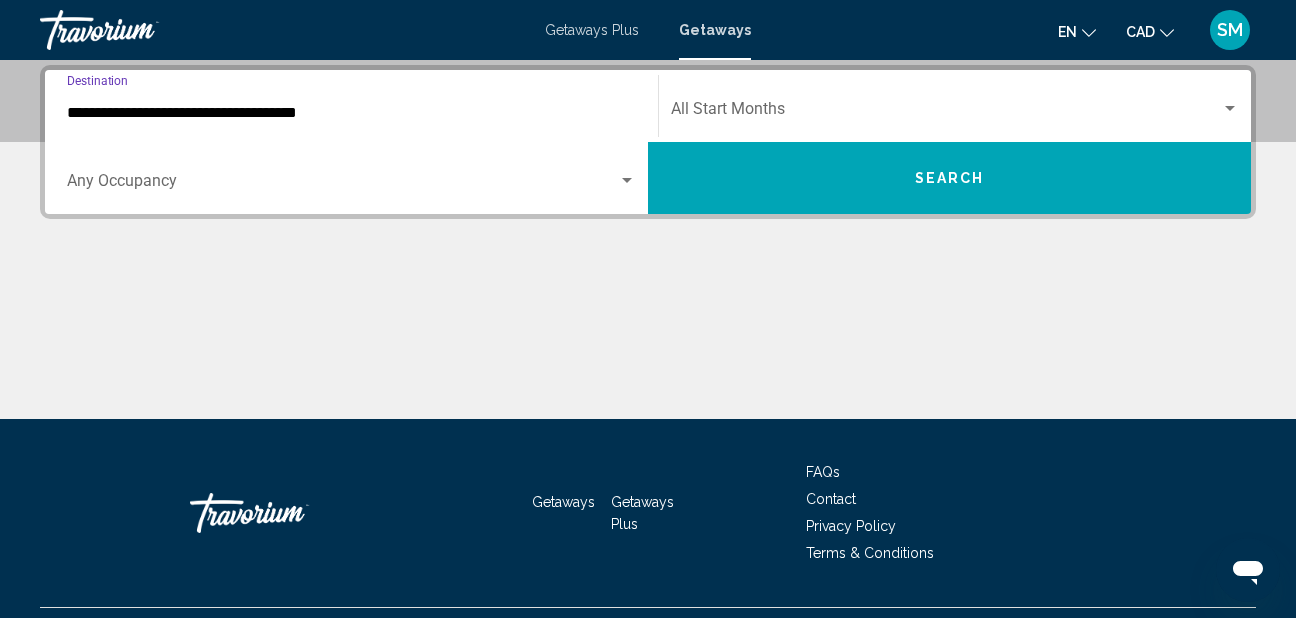 click at bounding box center (627, 181) 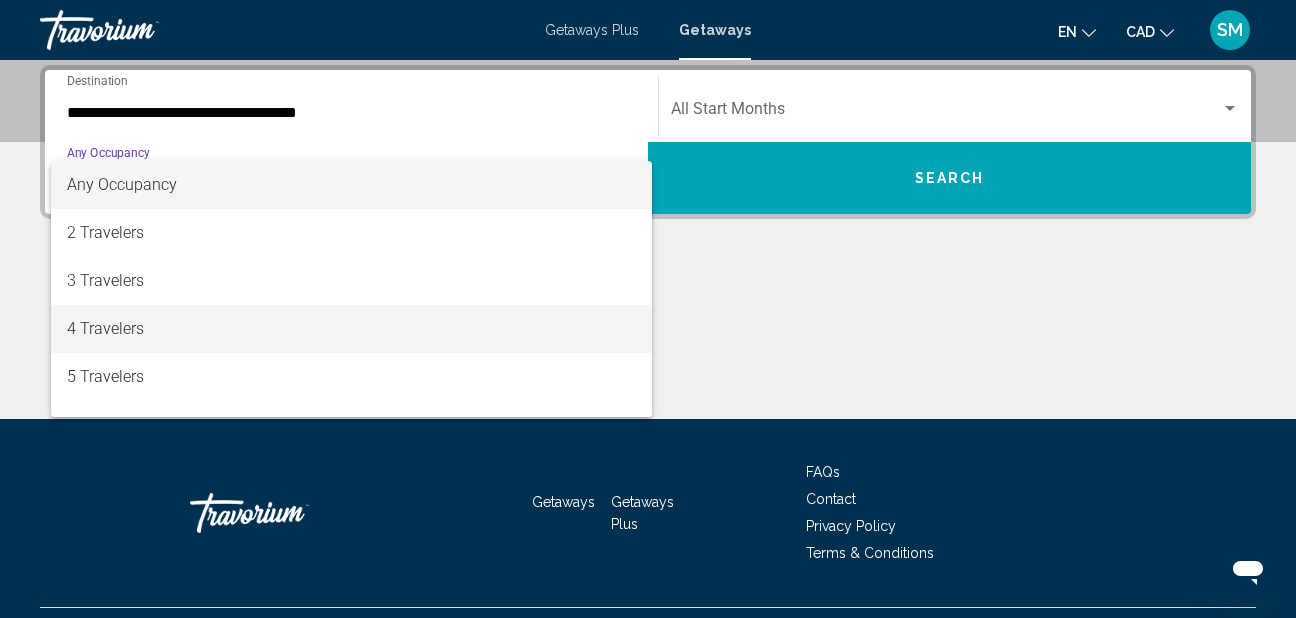 click on "4 Travelers" at bounding box center (351, 329) 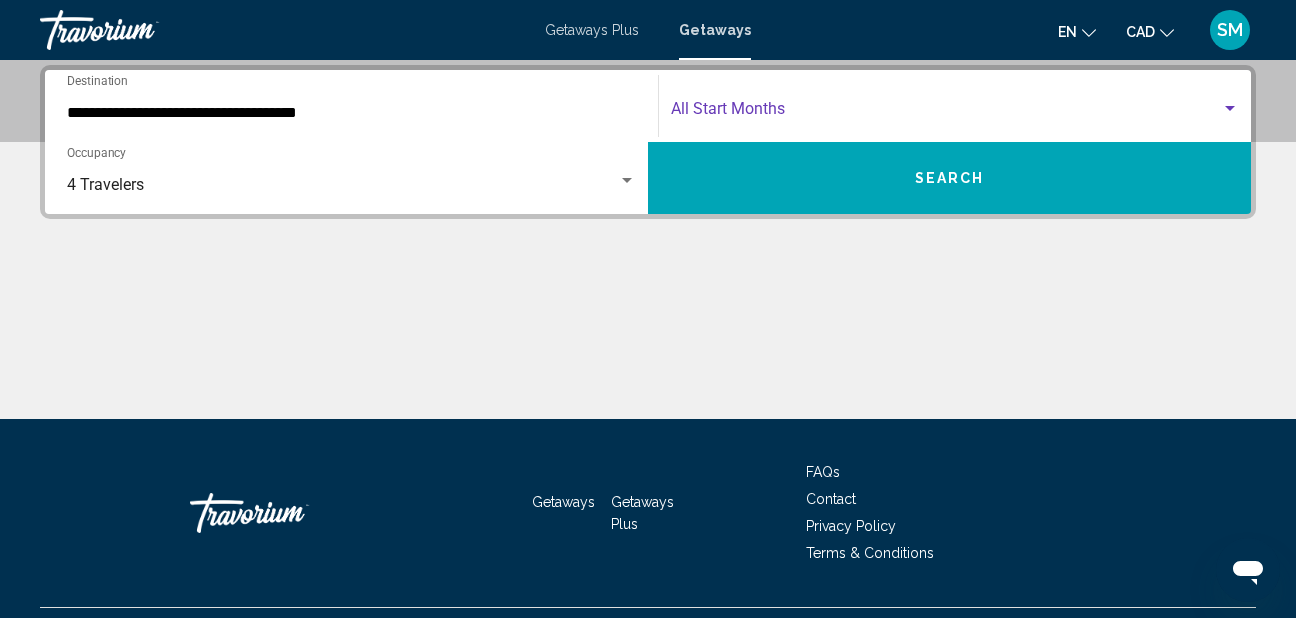 click at bounding box center (1230, 109) 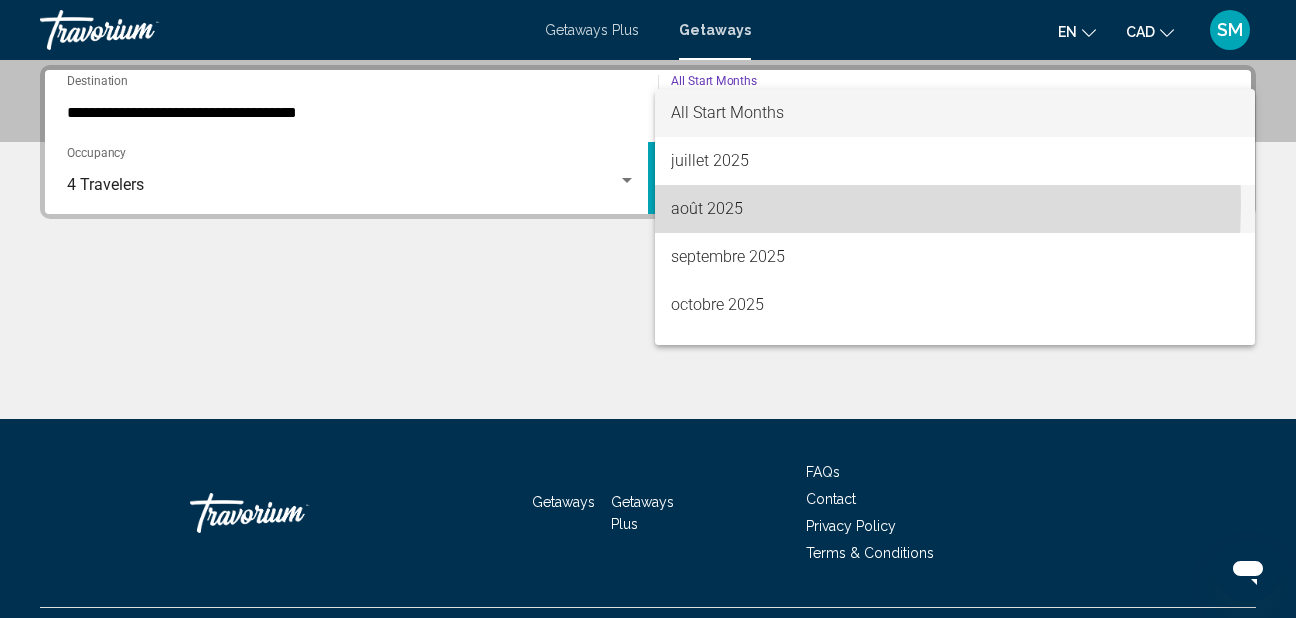 click on "août 2025" at bounding box center (955, 209) 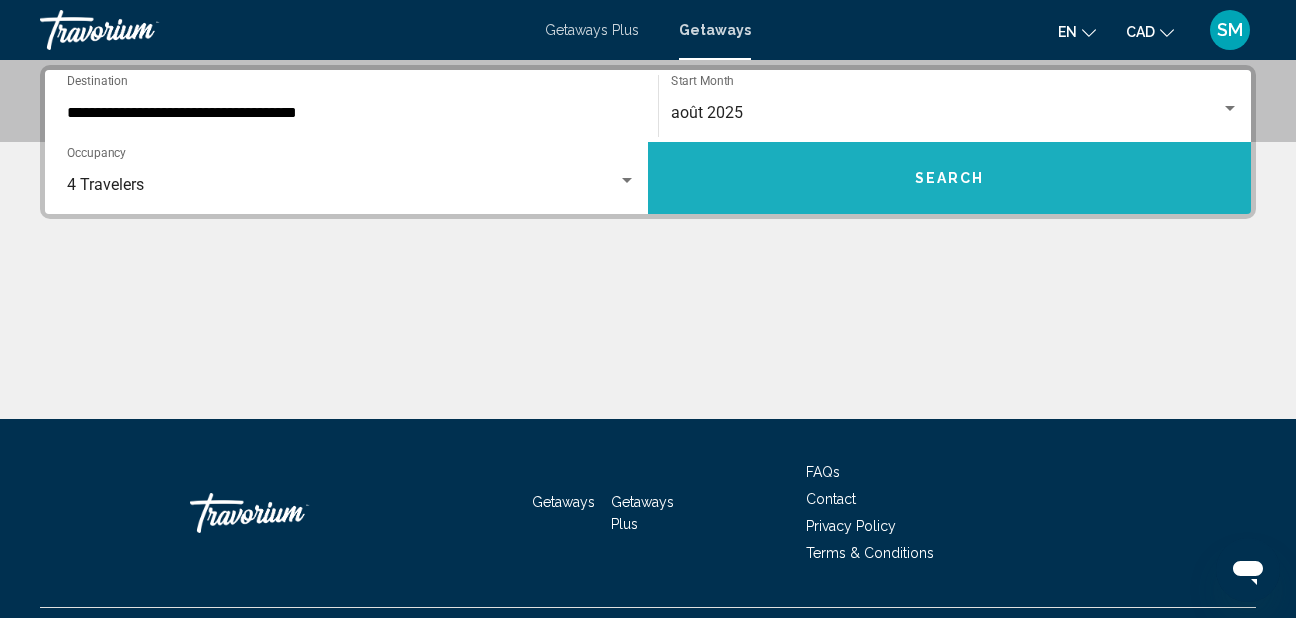 click on "Search" at bounding box center (949, 178) 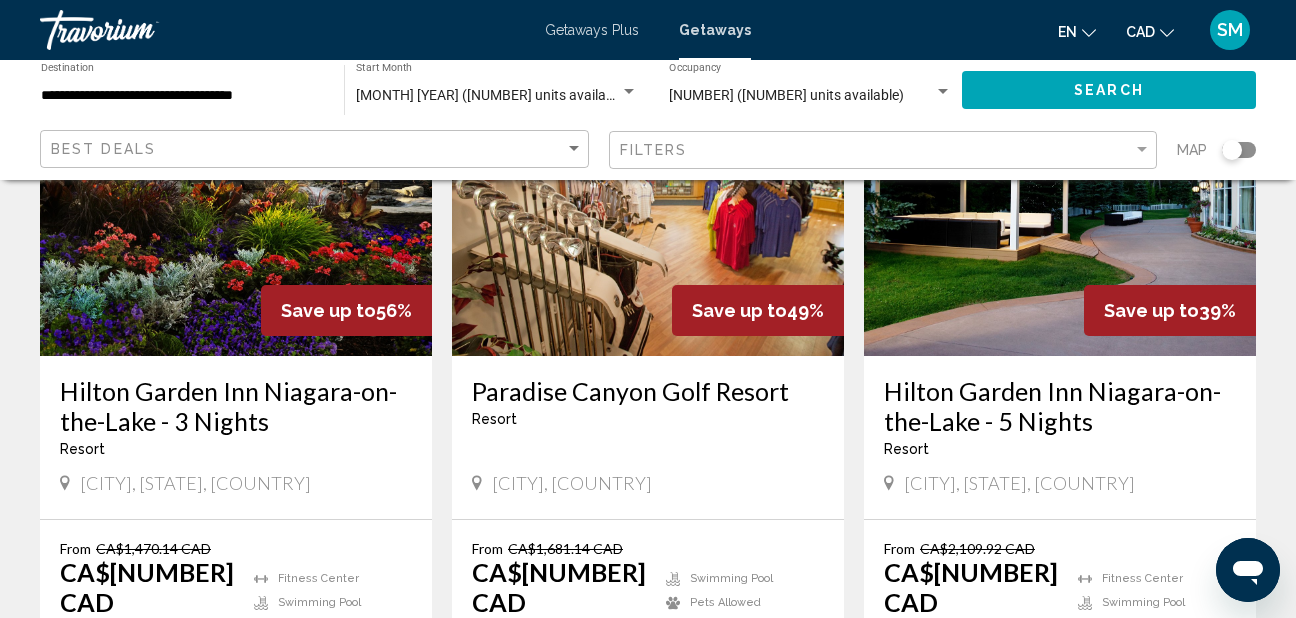 scroll, scrollTop: 200, scrollLeft: 0, axis: vertical 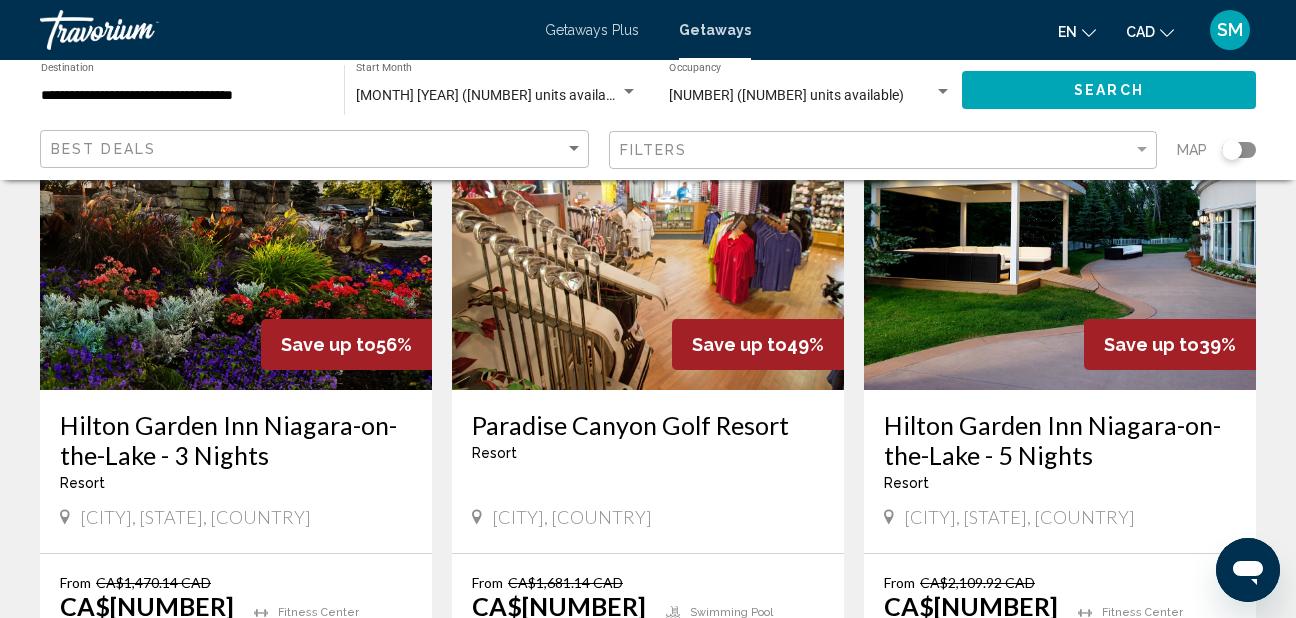 click at bounding box center [236, 230] 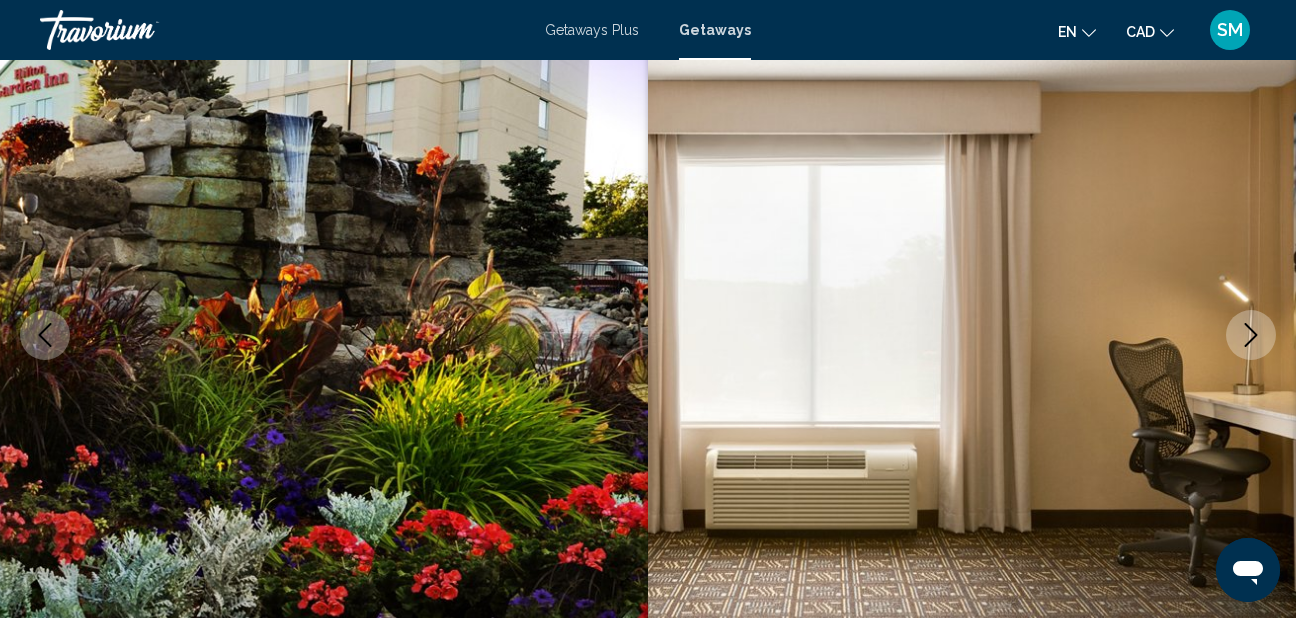 scroll, scrollTop: 226, scrollLeft: 0, axis: vertical 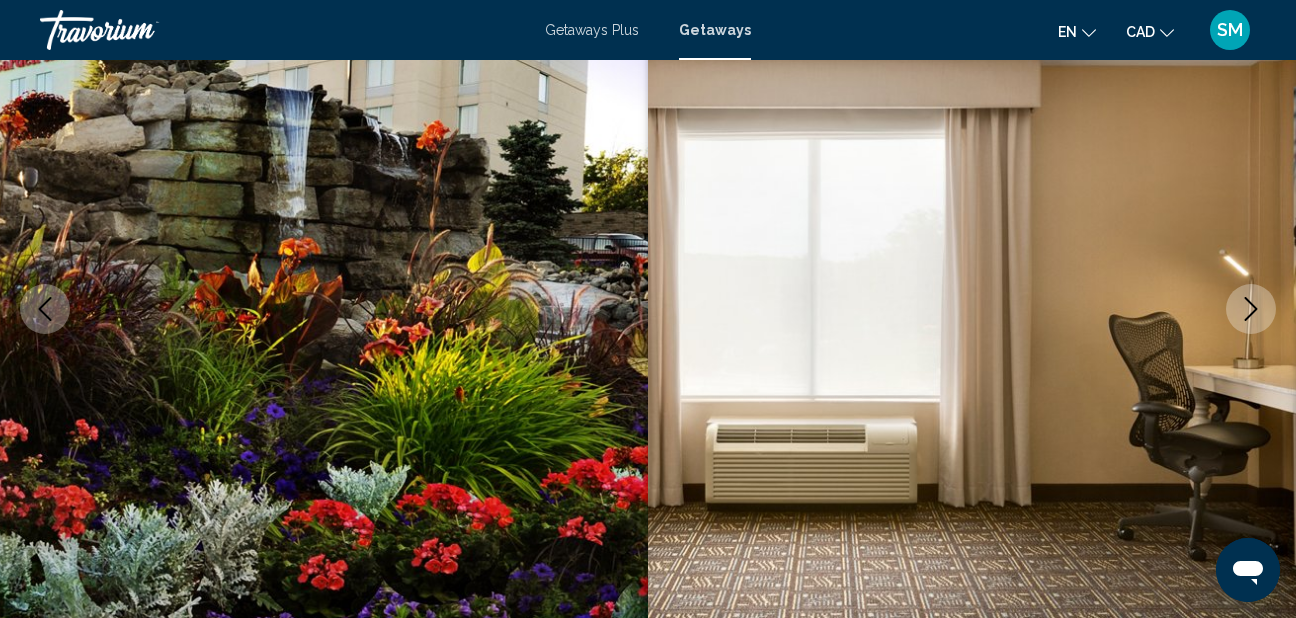 click at bounding box center [1251, 309] 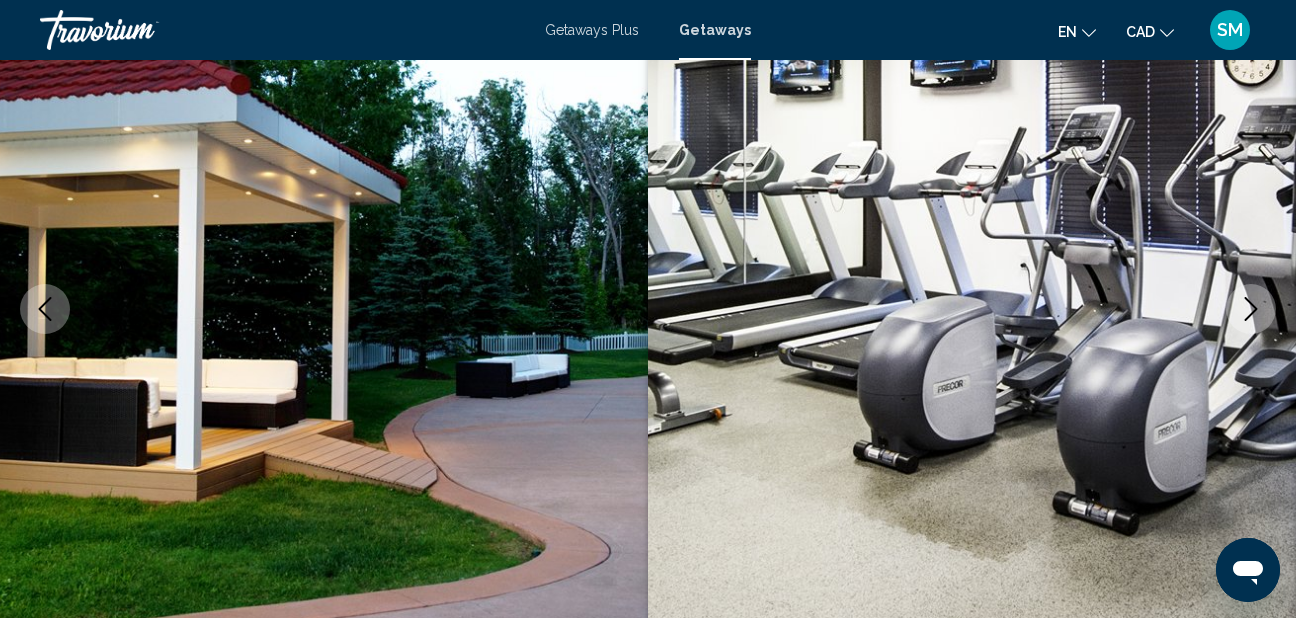 click at bounding box center [1251, 309] 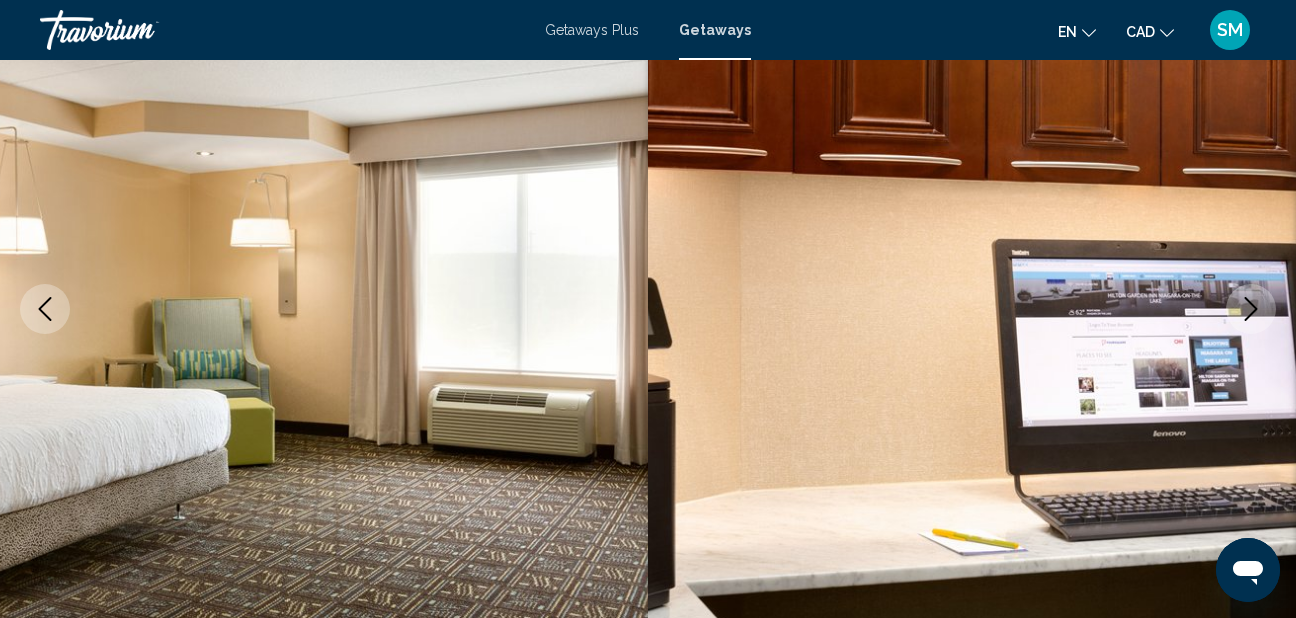 click at bounding box center (1251, 309) 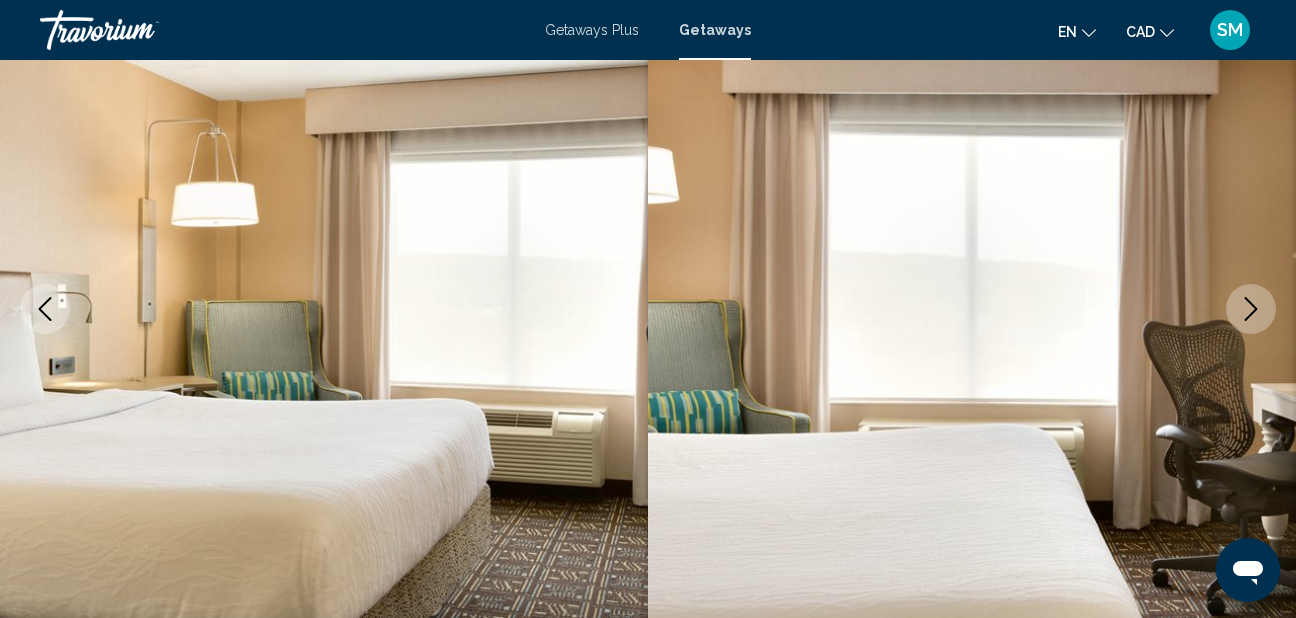 click at bounding box center [1251, 309] 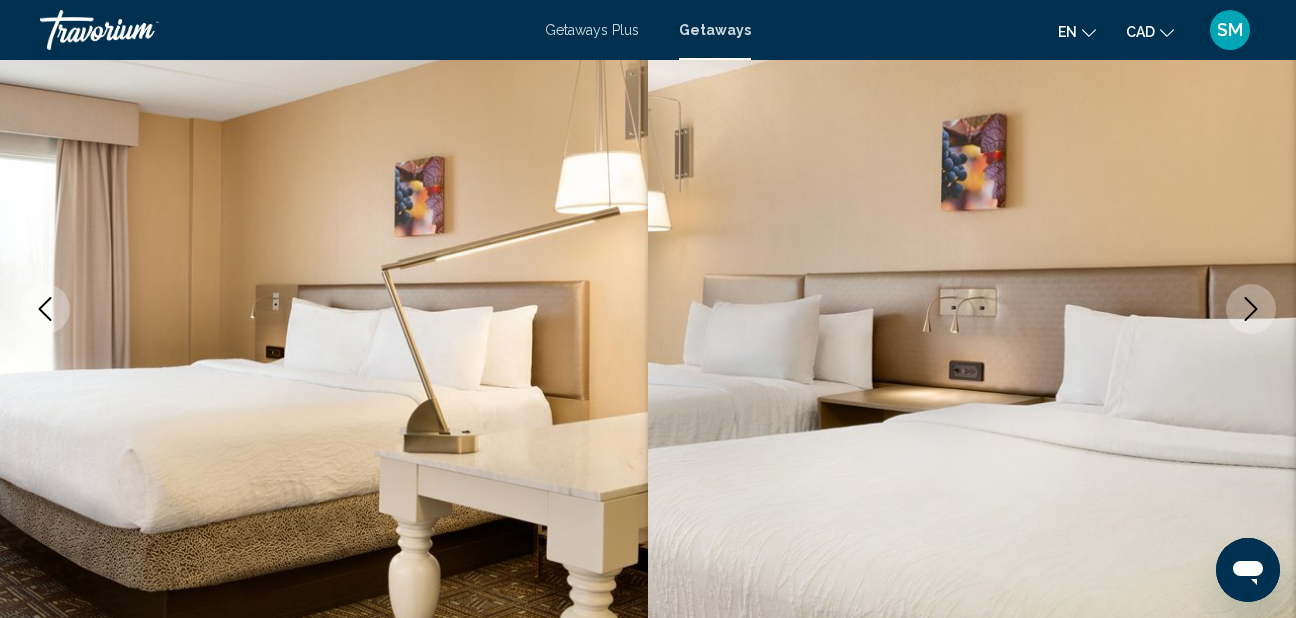 click at bounding box center [1251, 309] 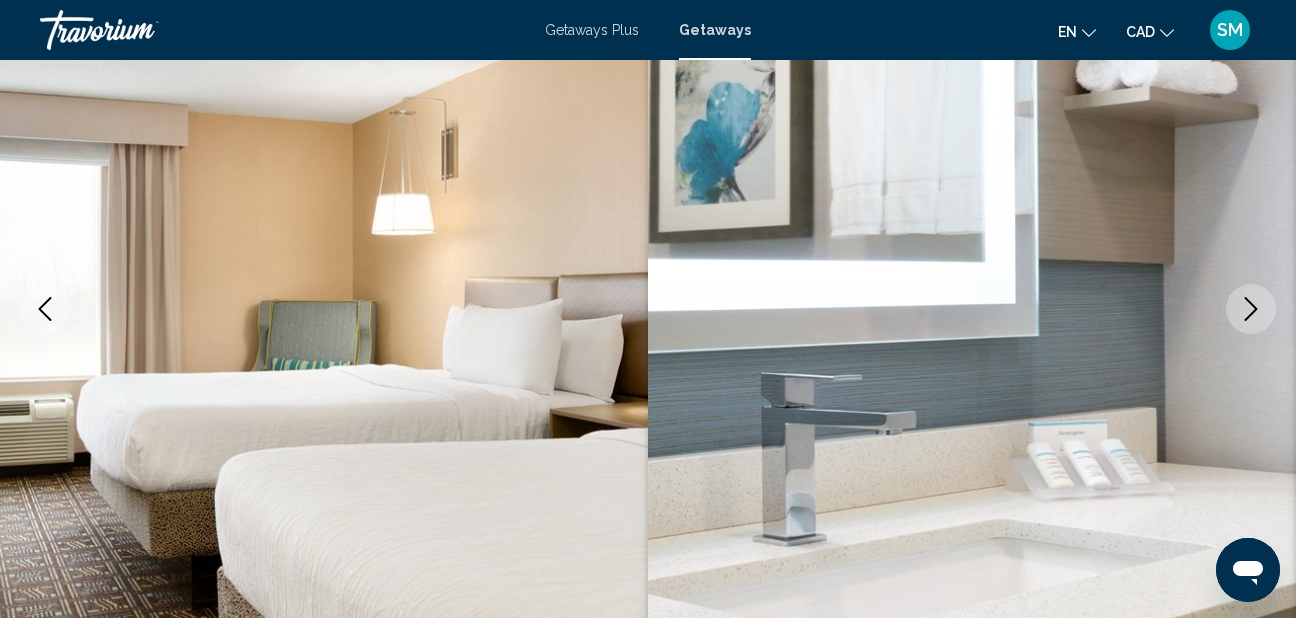 click at bounding box center (1251, 309) 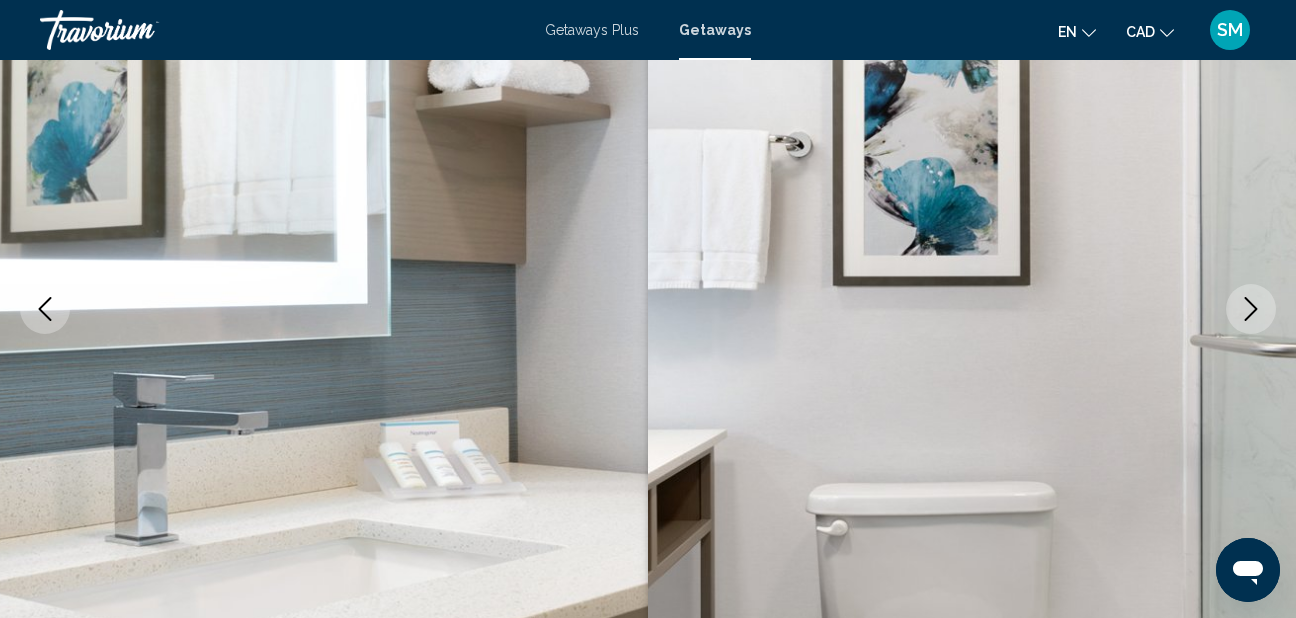 click at bounding box center (1251, 309) 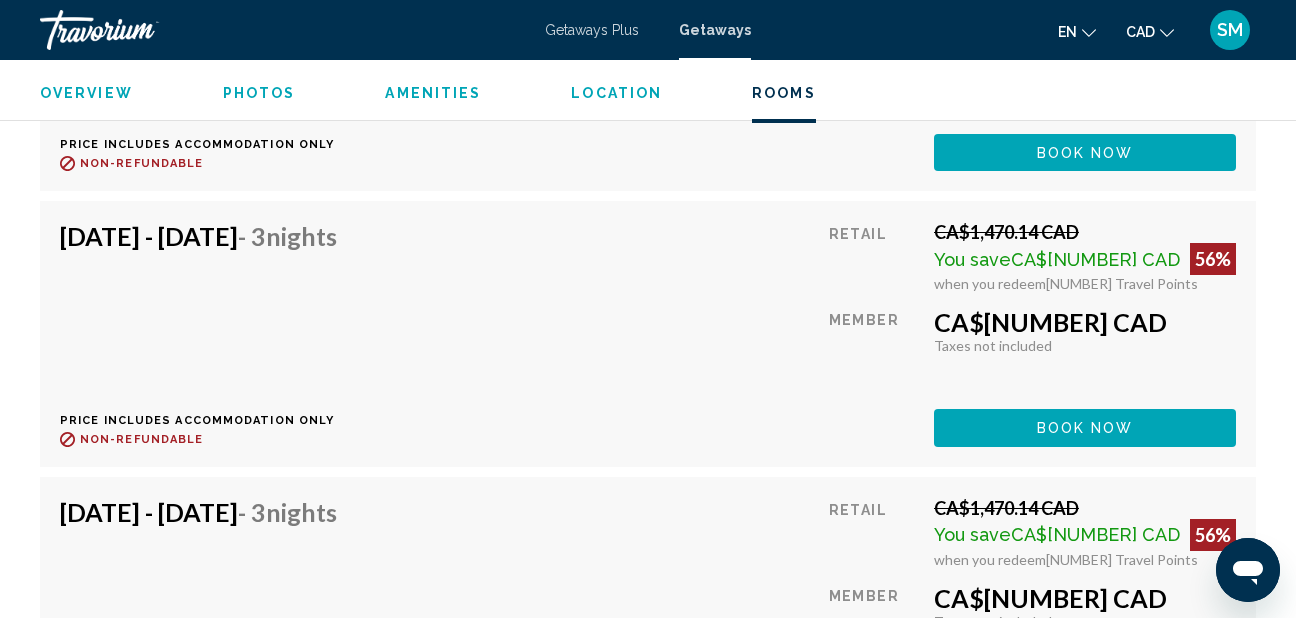 scroll, scrollTop: 5226, scrollLeft: 0, axis: vertical 